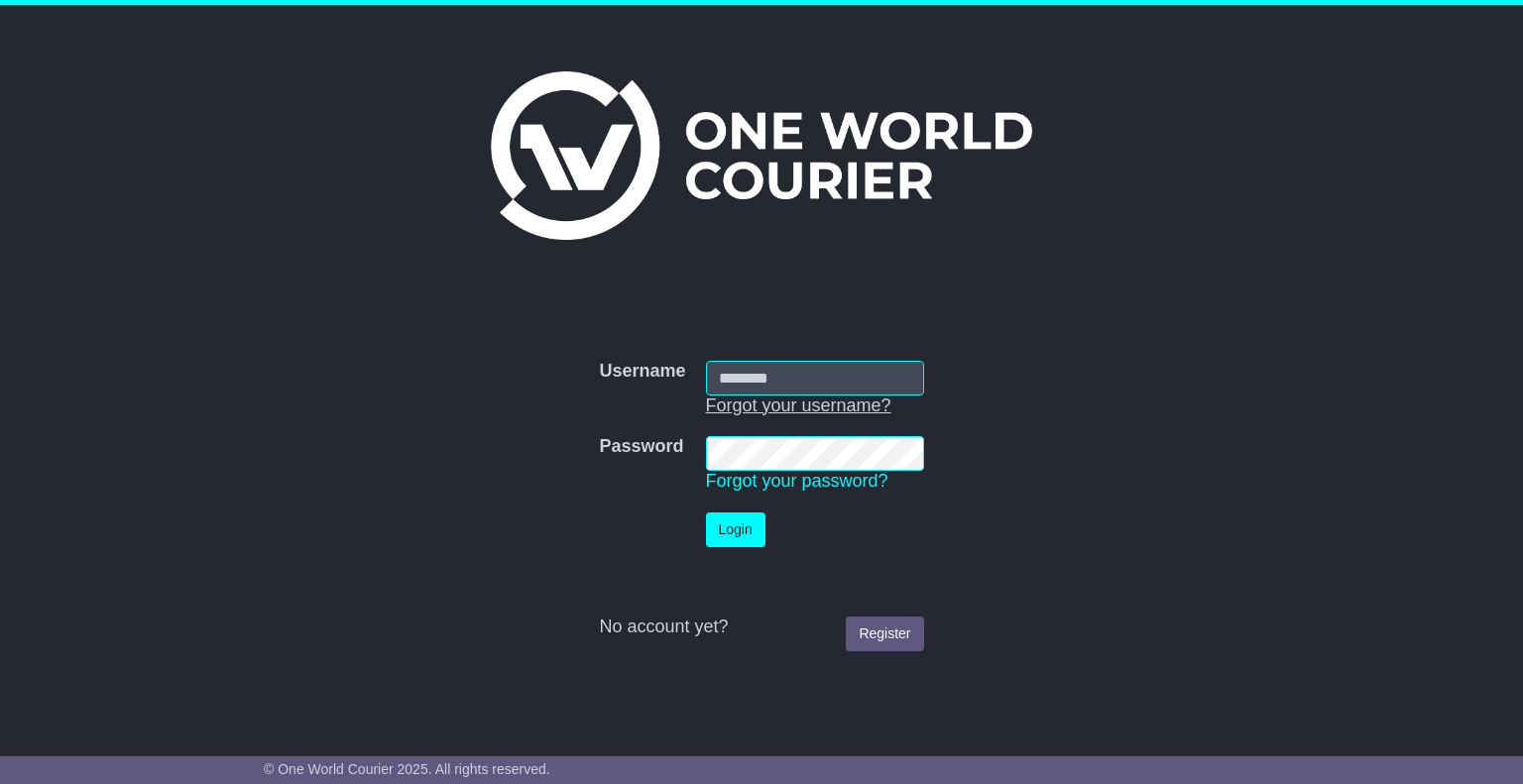 scroll, scrollTop: 0, scrollLeft: 0, axis: both 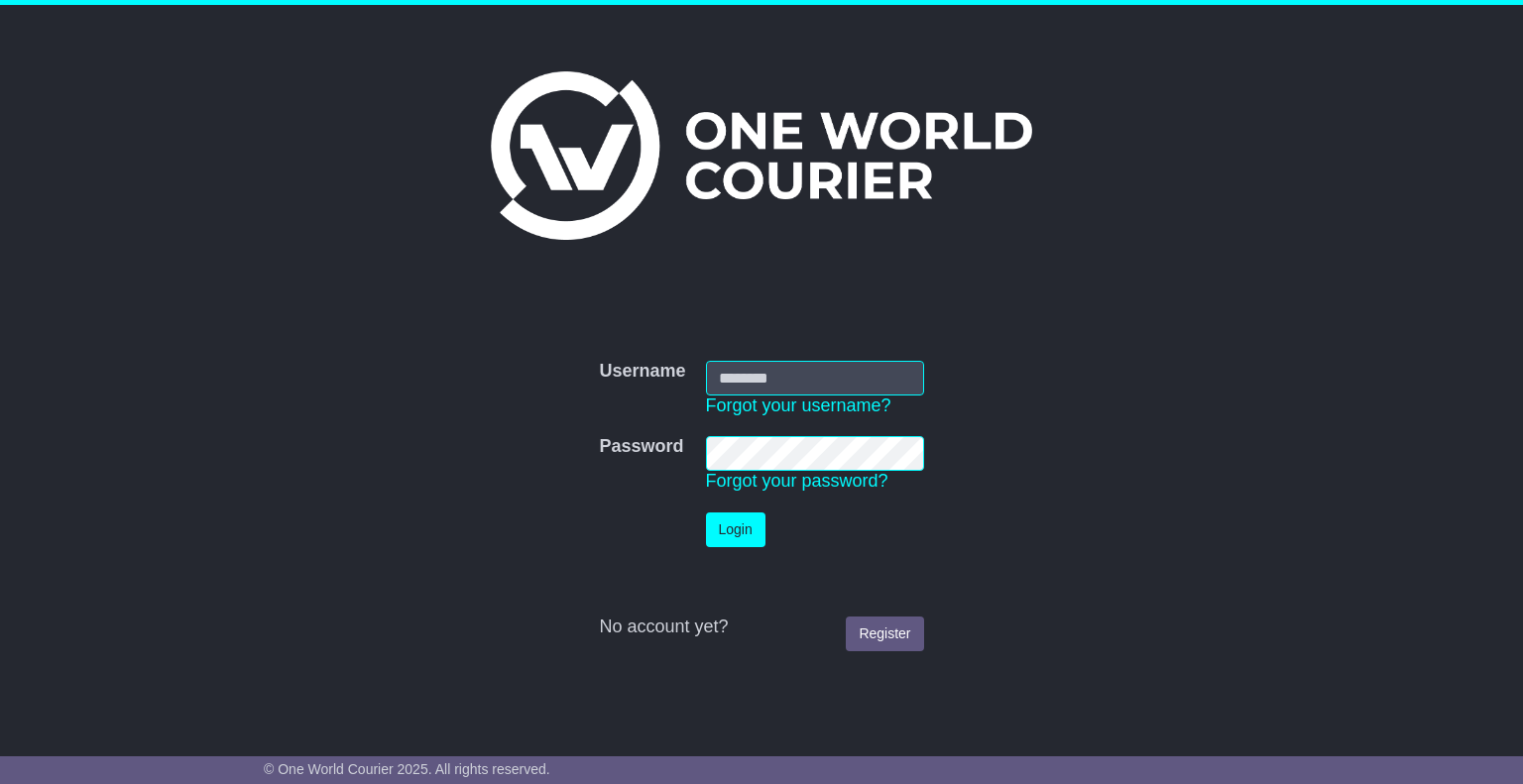 type on "*******" 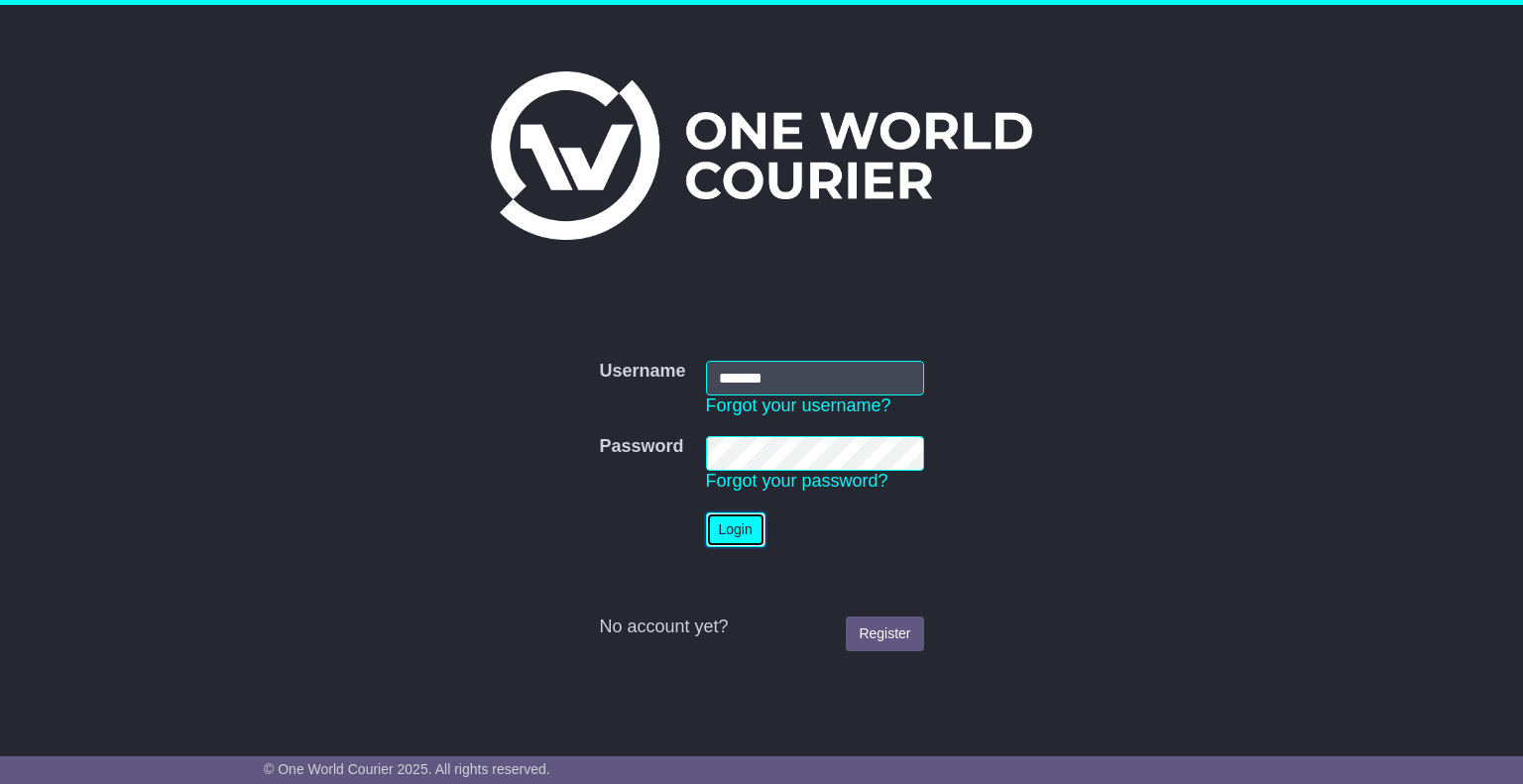 click on "Login" at bounding box center (736, 529) 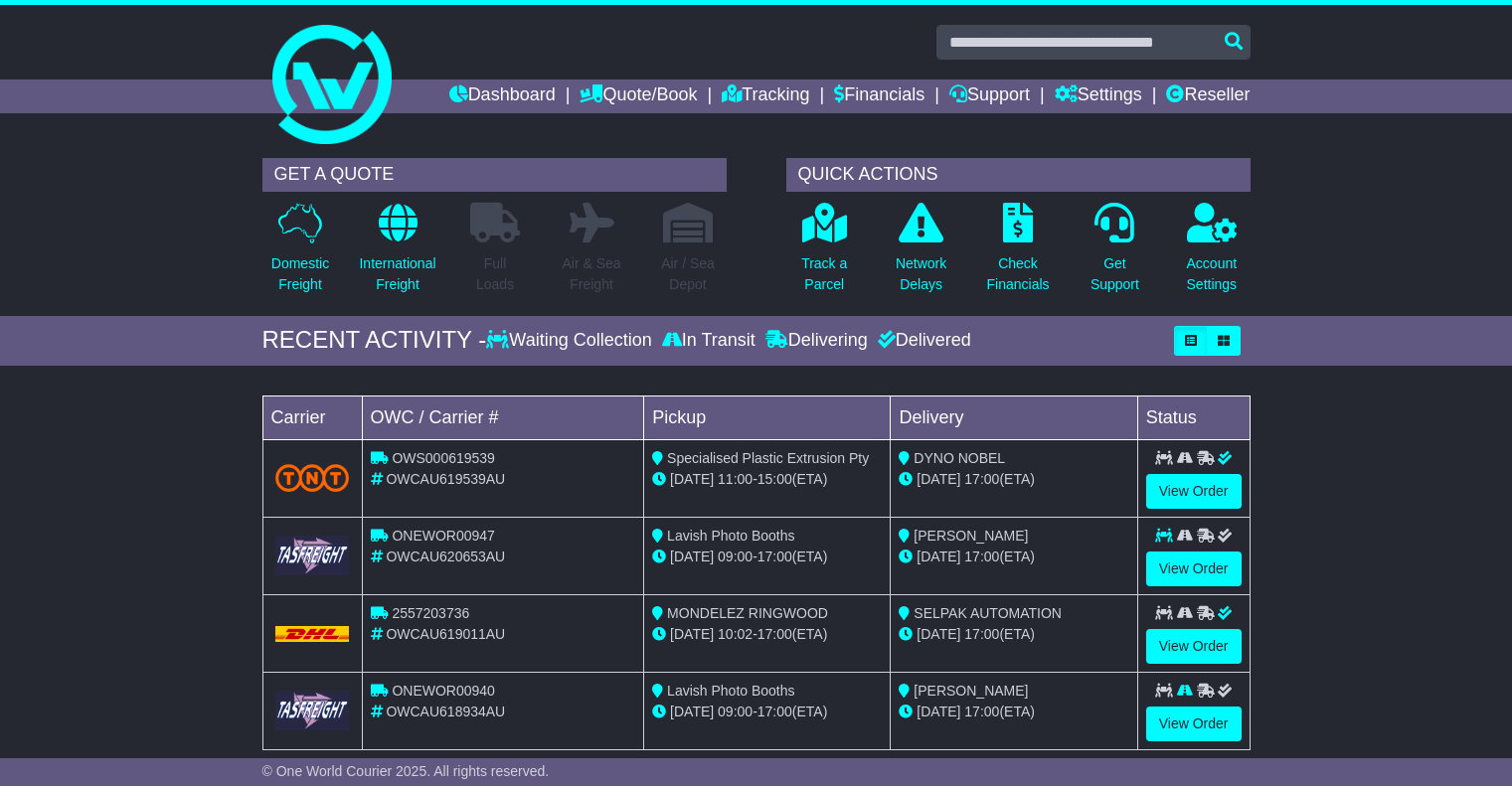 scroll, scrollTop: 0, scrollLeft: 0, axis: both 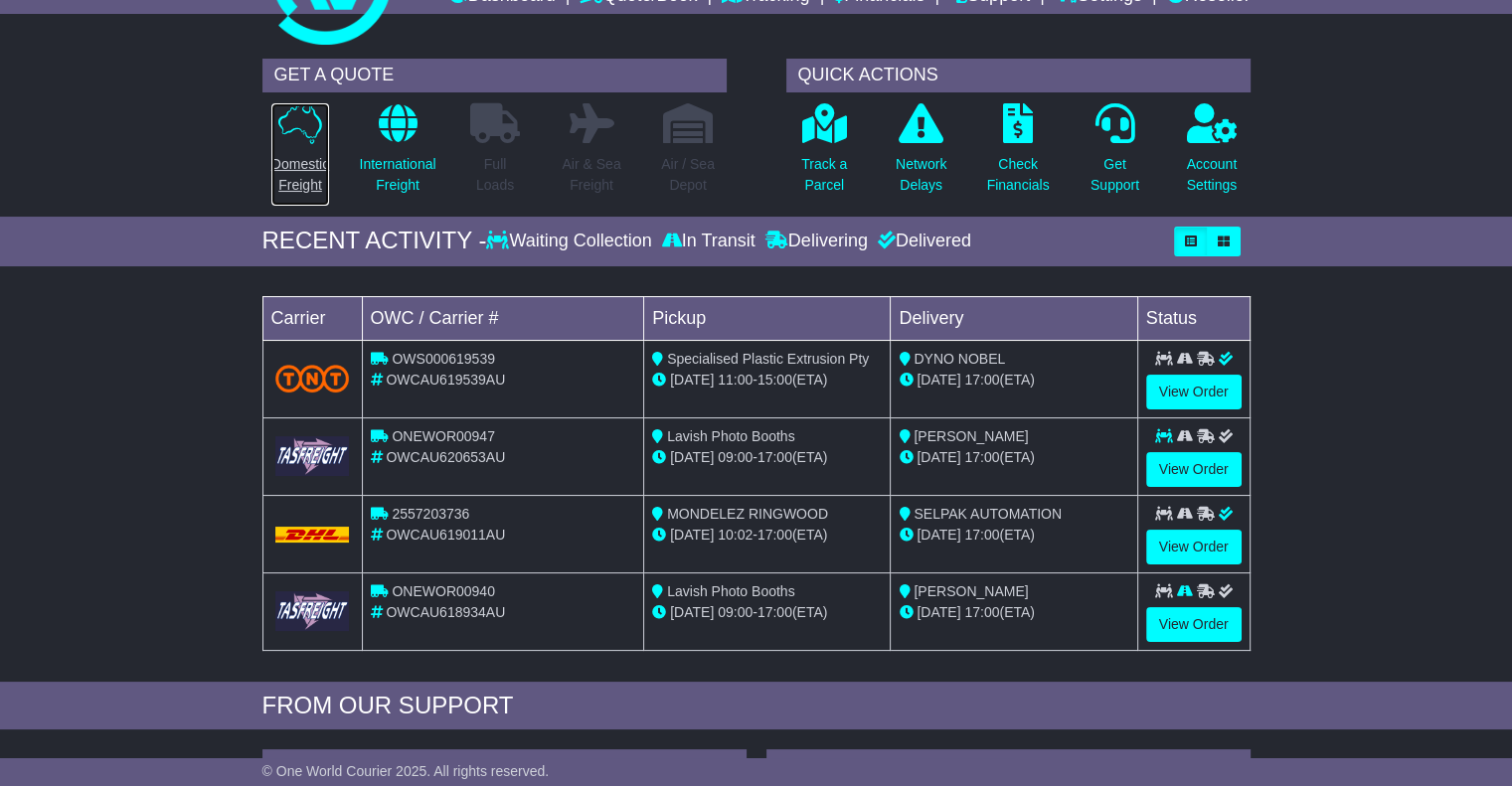 click on "Domestic Freight" at bounding box center [300, 175] 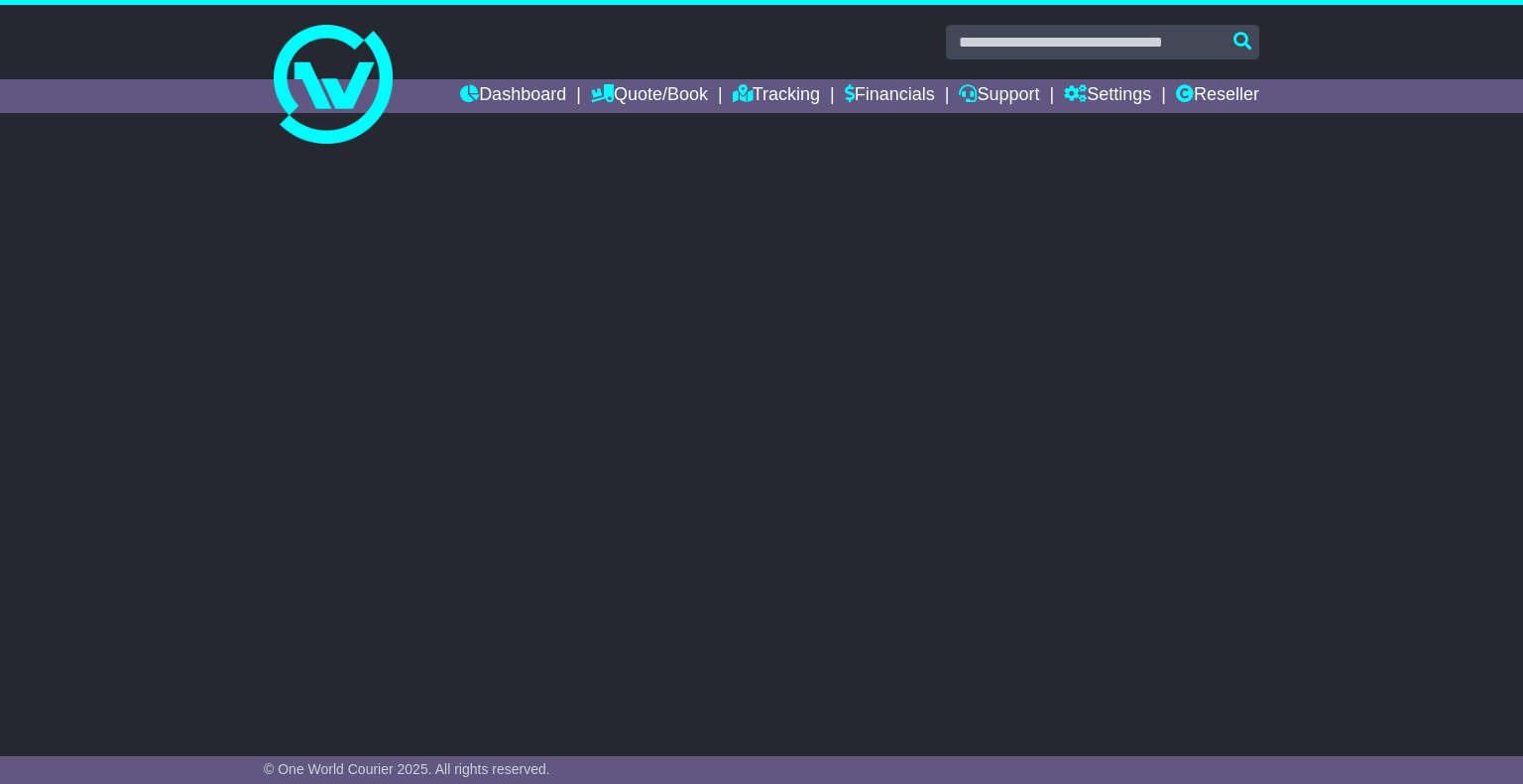 scroll, scrollTop: 0, scrollLeft: 0, axis: both 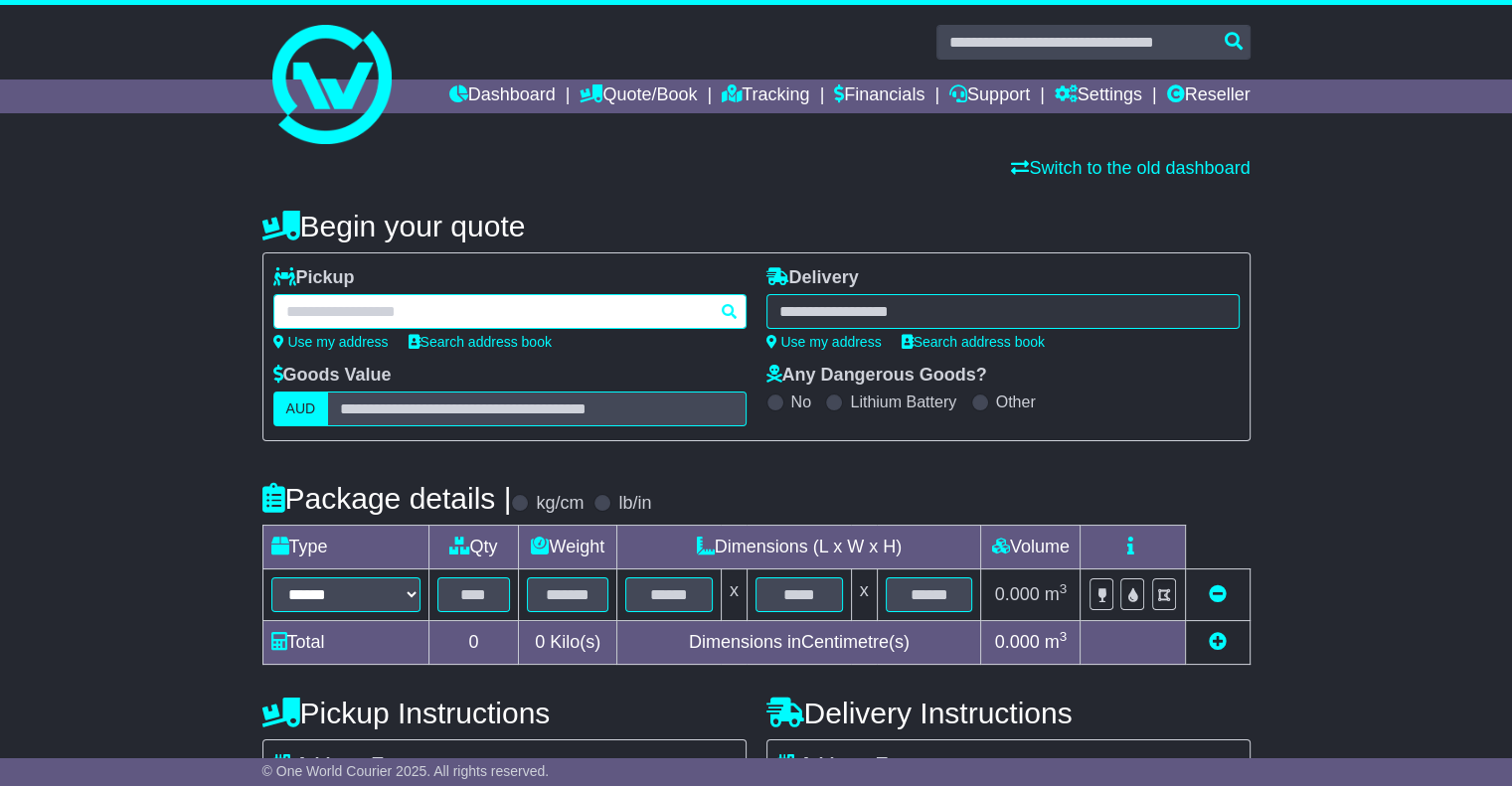 click at bounding box center (510, 311) 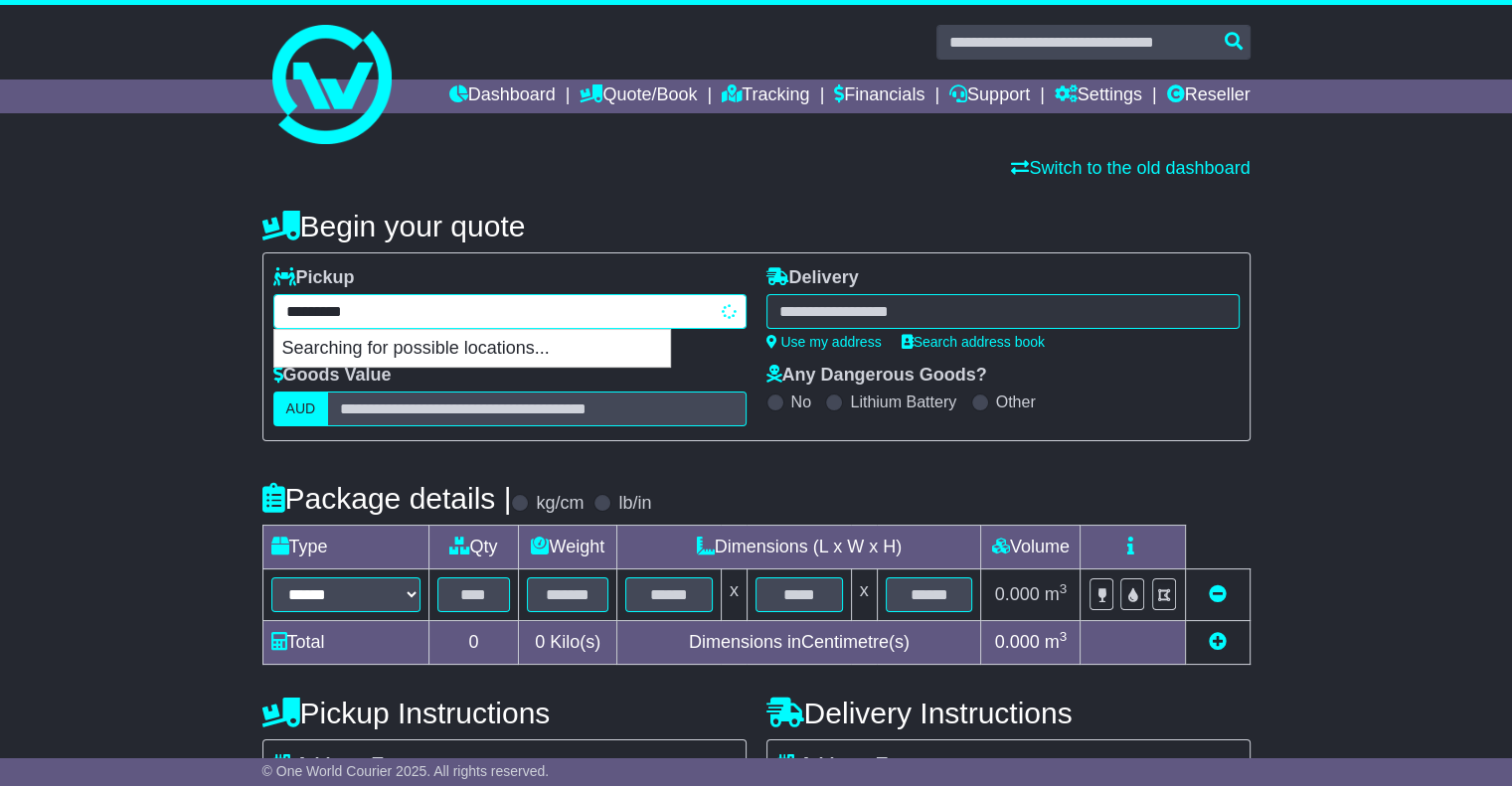 type on "**********" 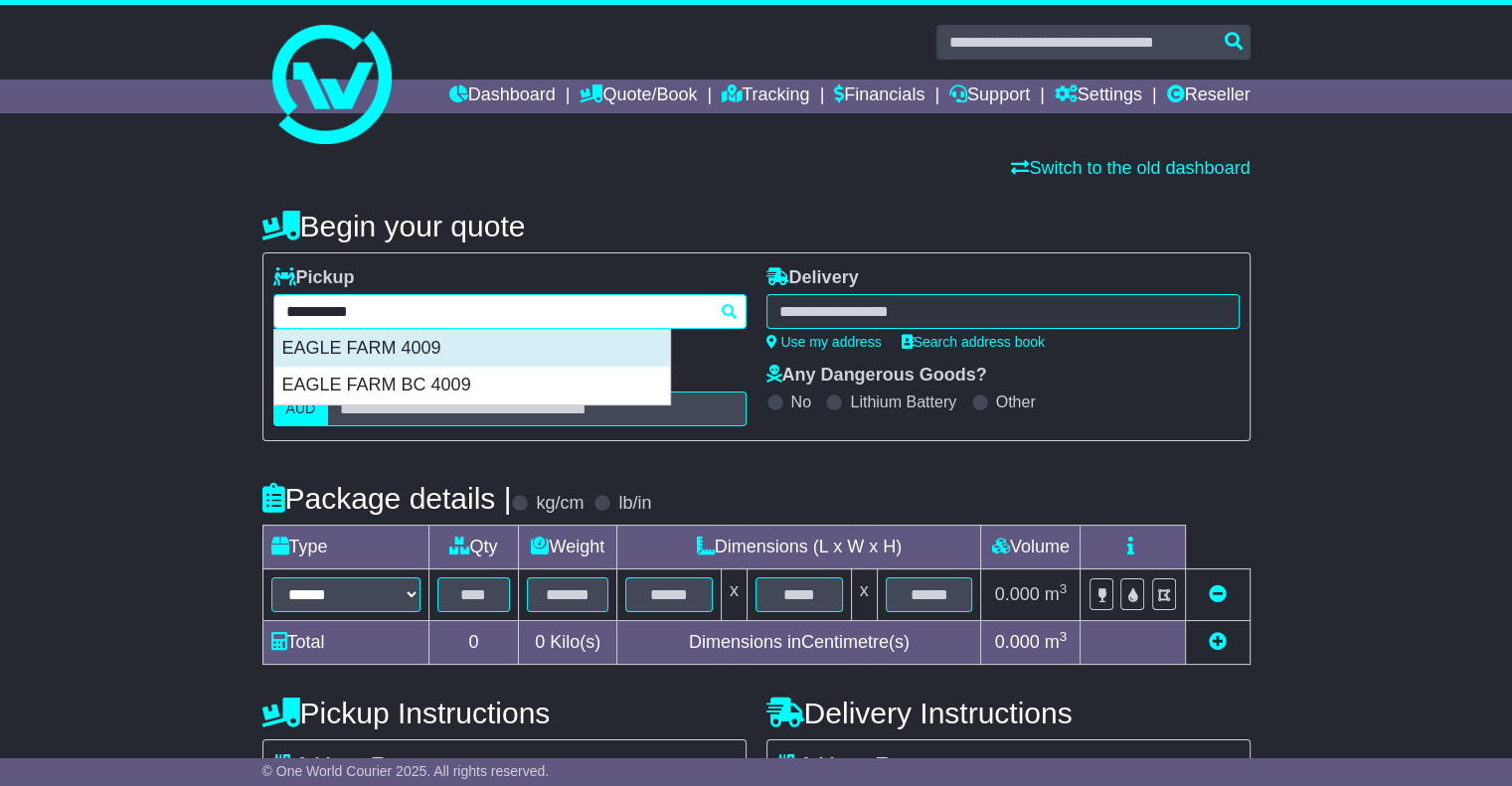 click on "EAGLE FARM 4009" at bounding box center [472, 349] 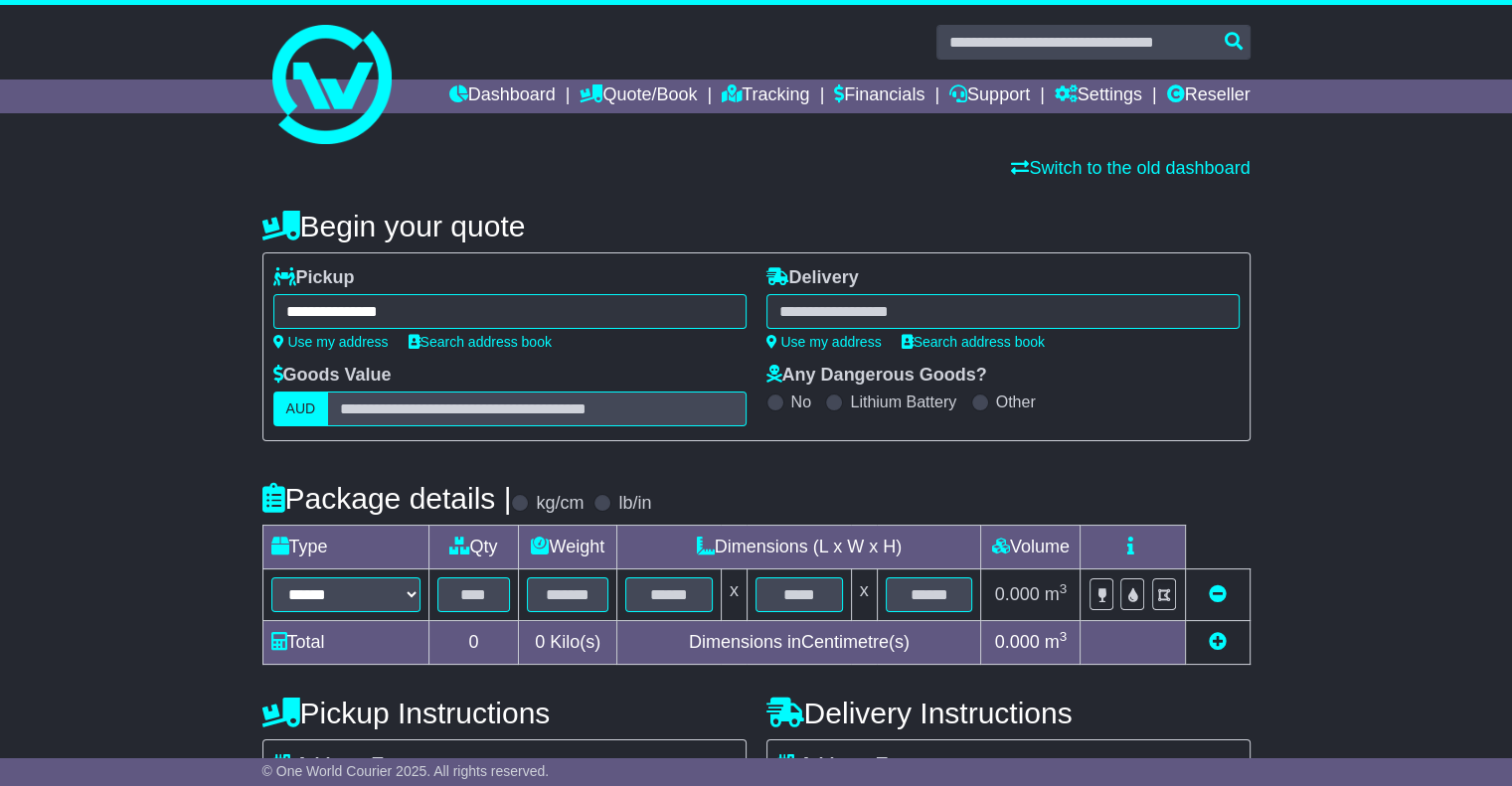 type on "**********" 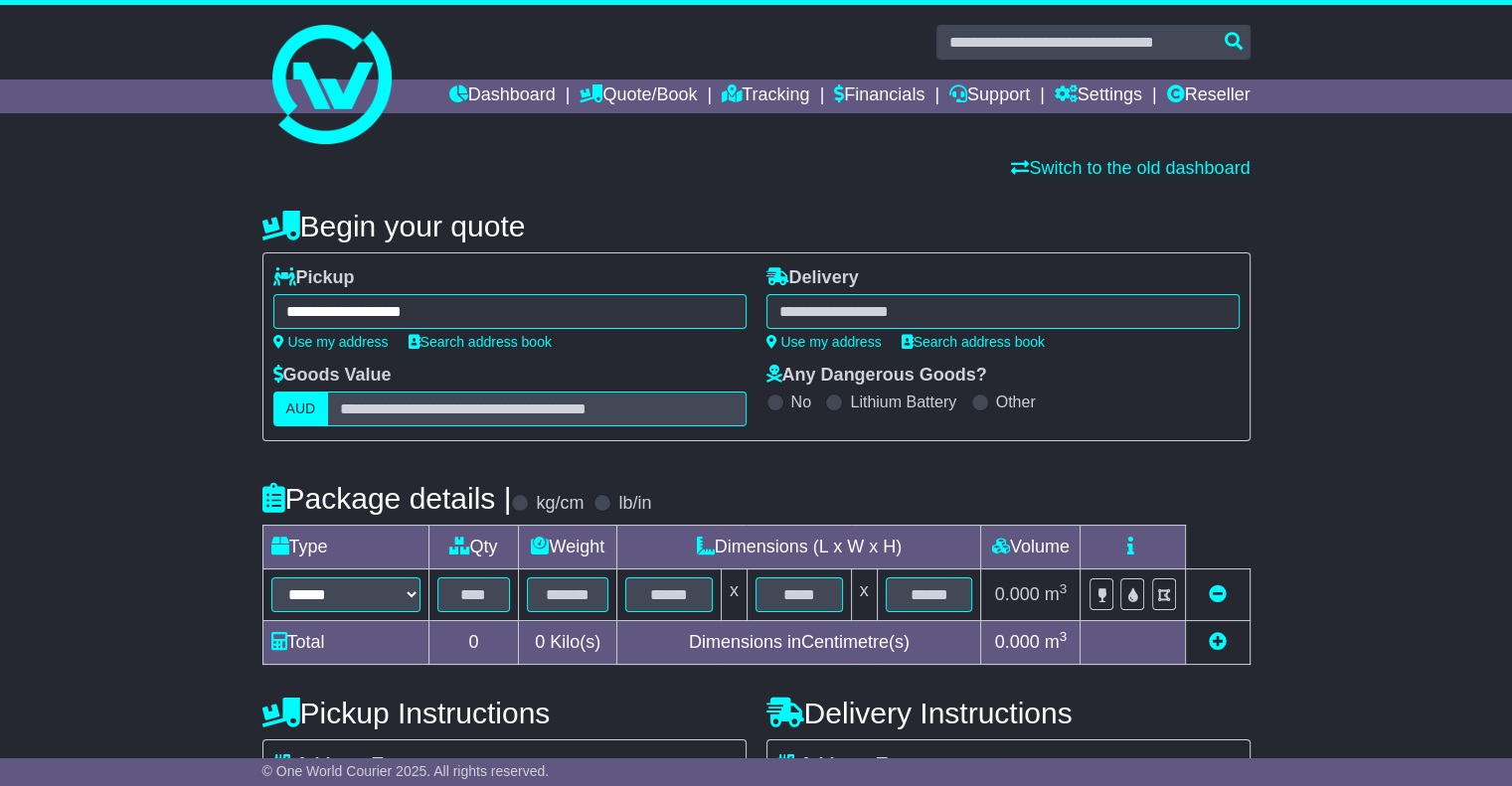 click at bounding box center [1003, 311] 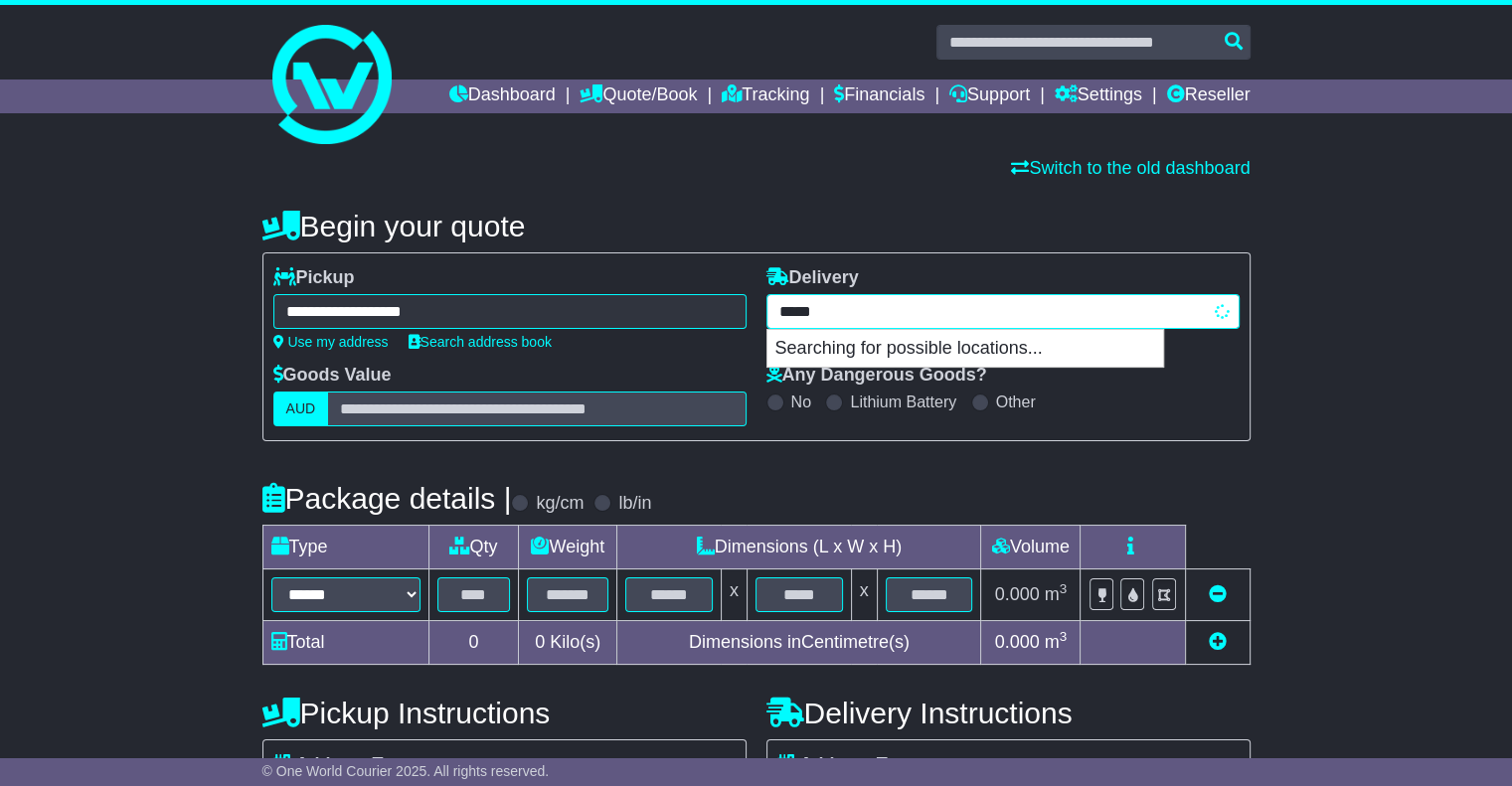 type on "******" 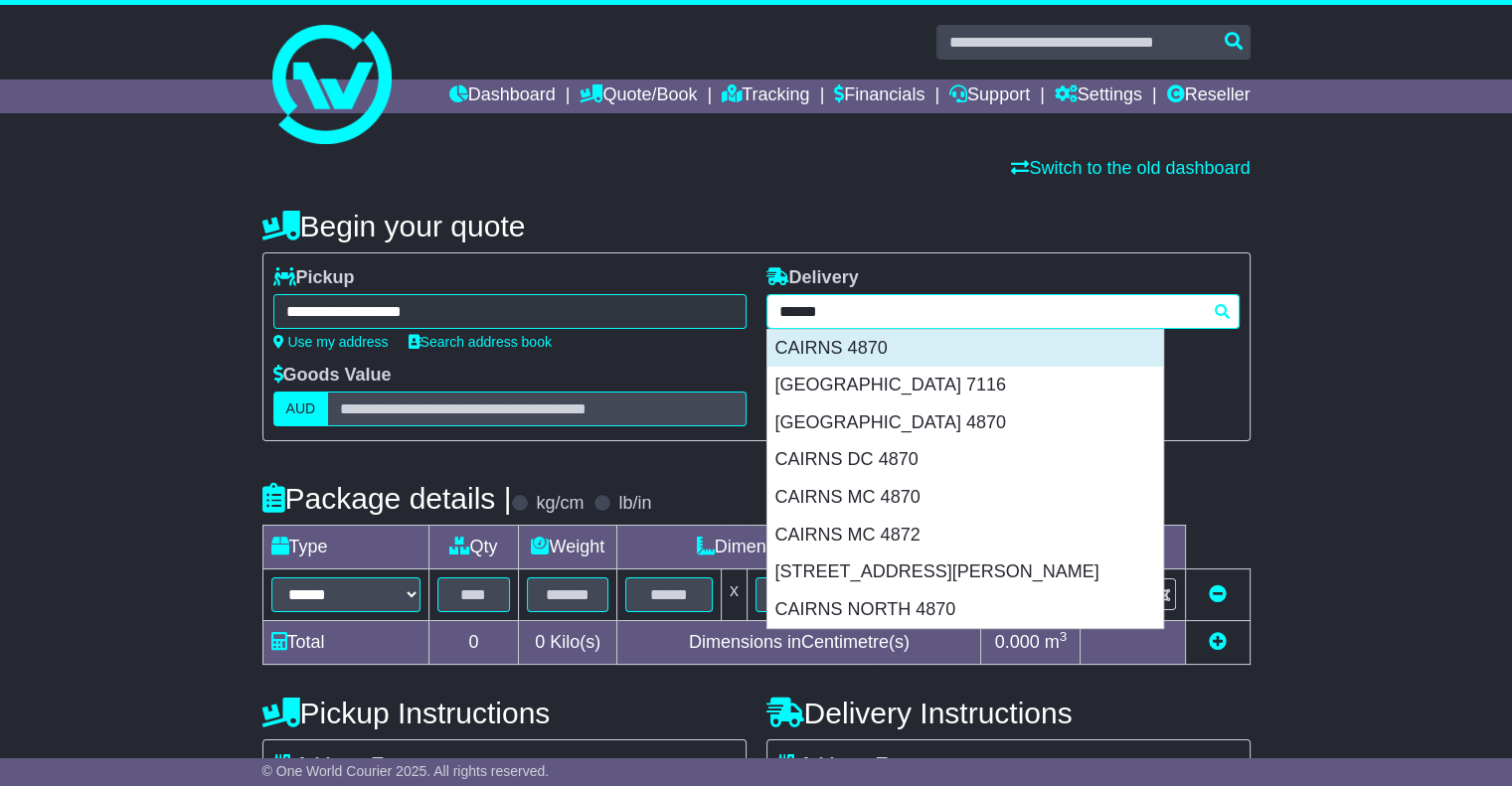 click on "CAIRNS 4870" at bounding box center [965, 349] 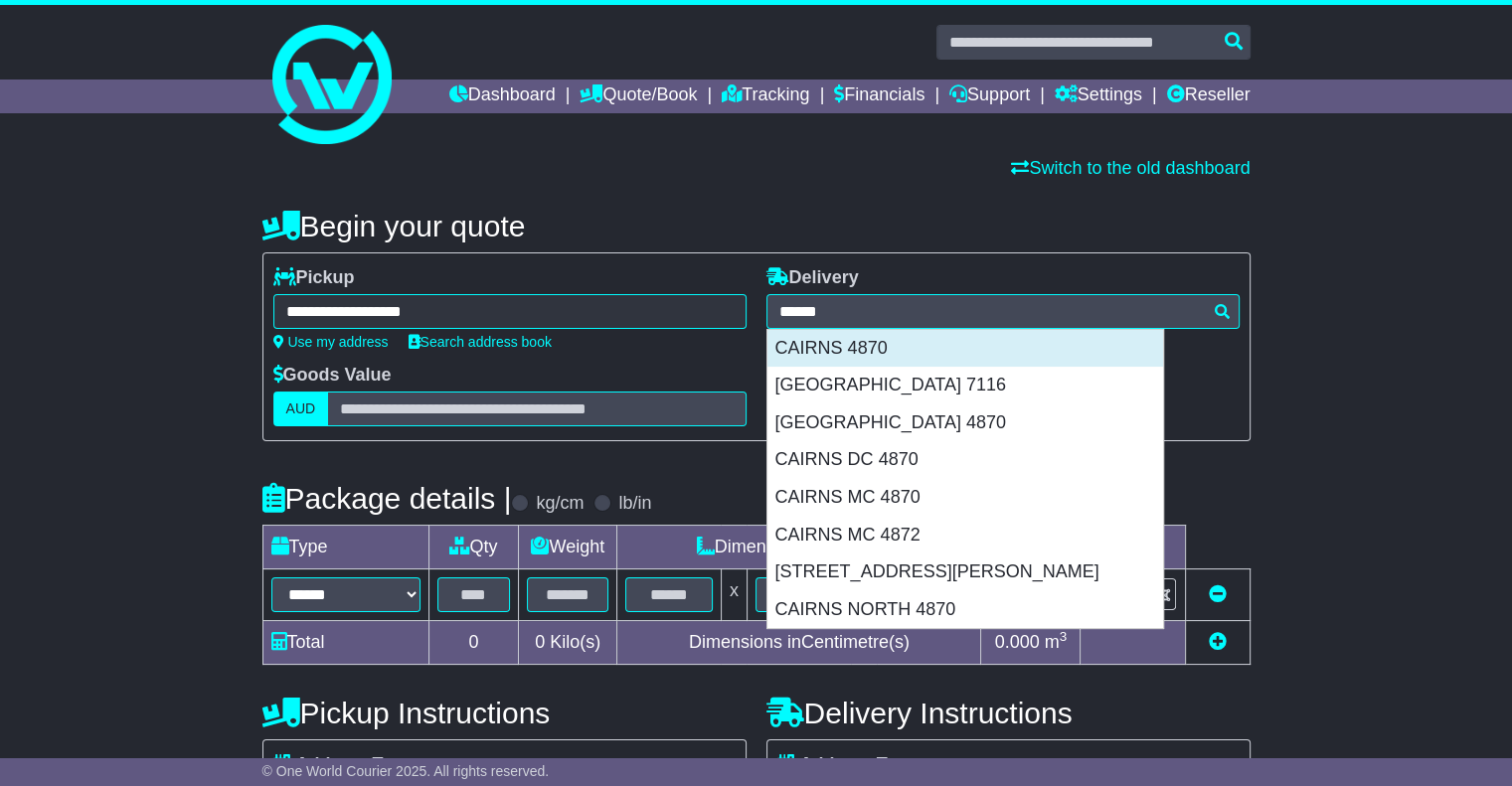 type on "**********" 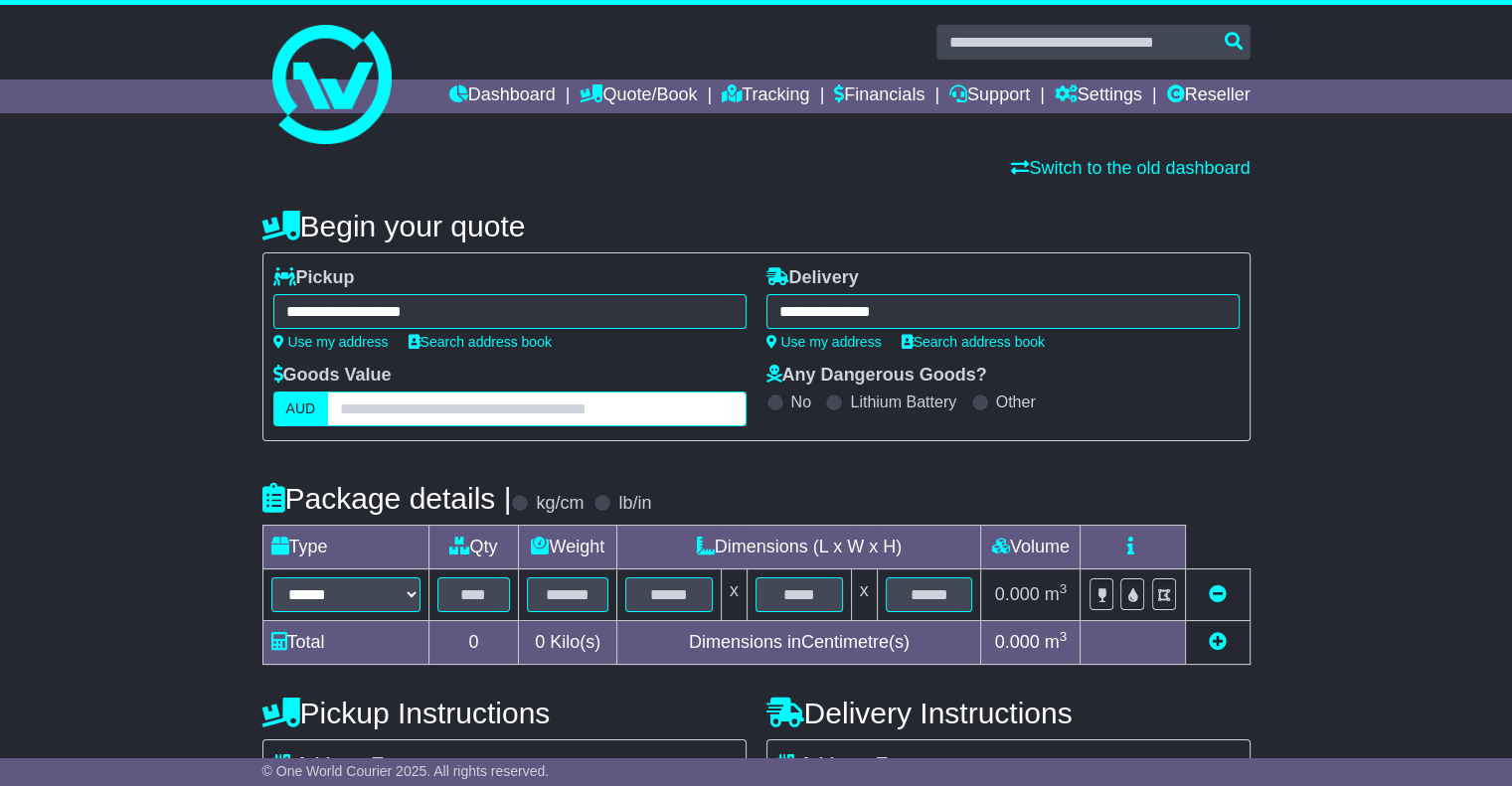 click at bounding box center [536, 408] 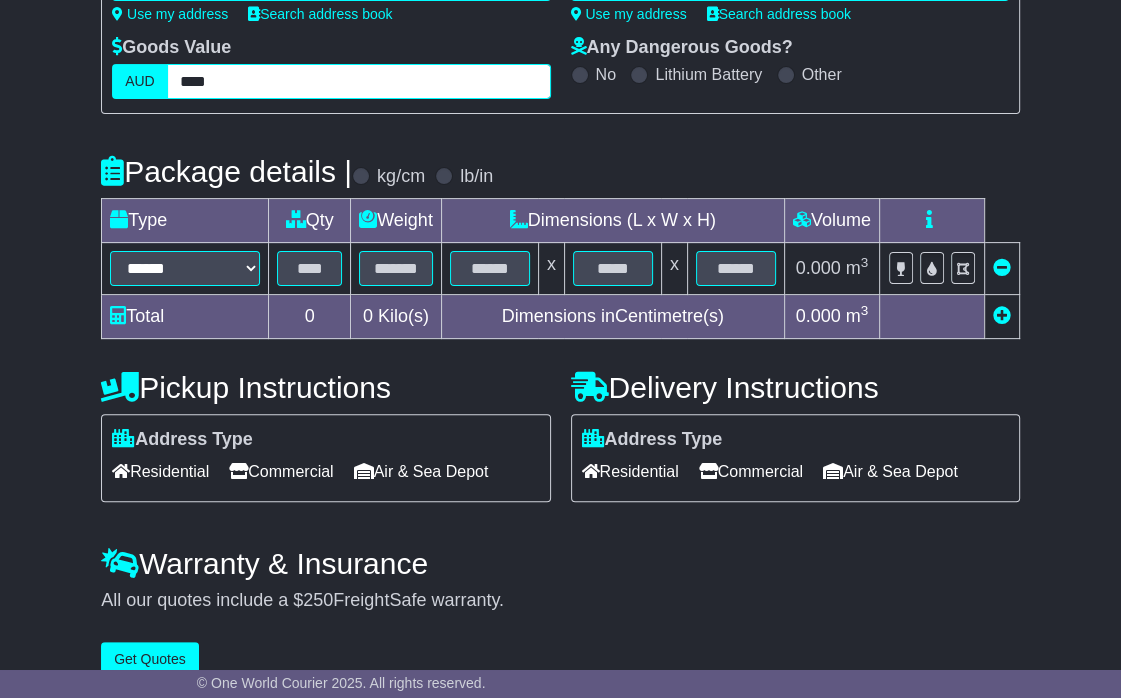 scroll, scrollTop: 390, scrollLeft: 0, axis: vertical 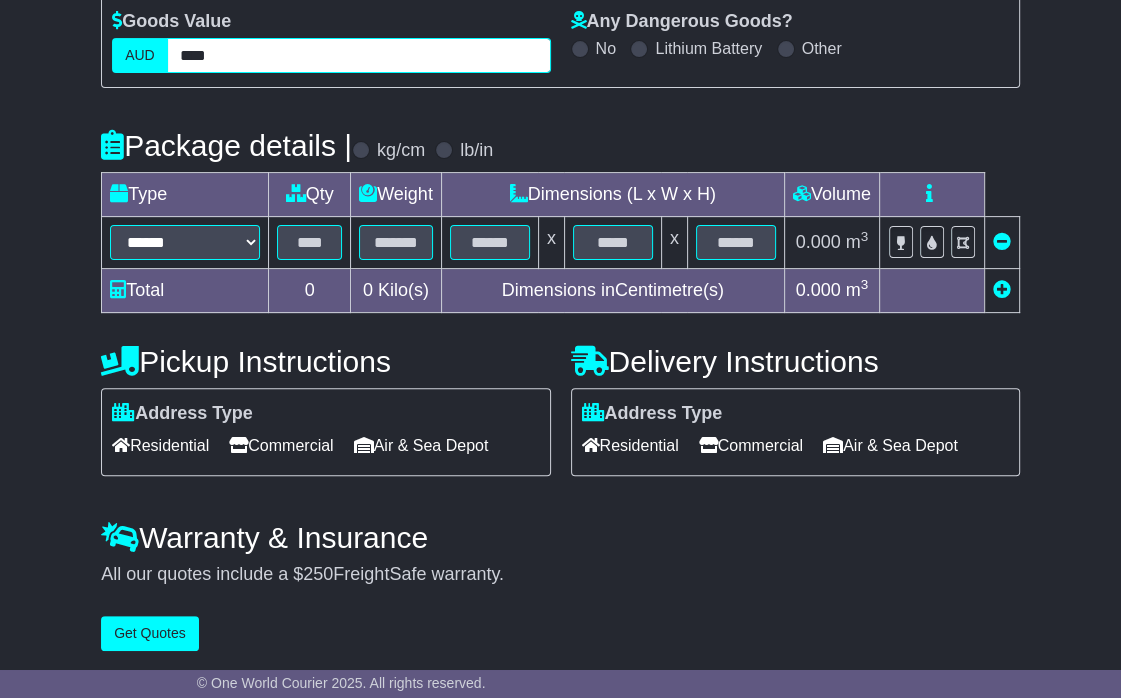 type on "****" 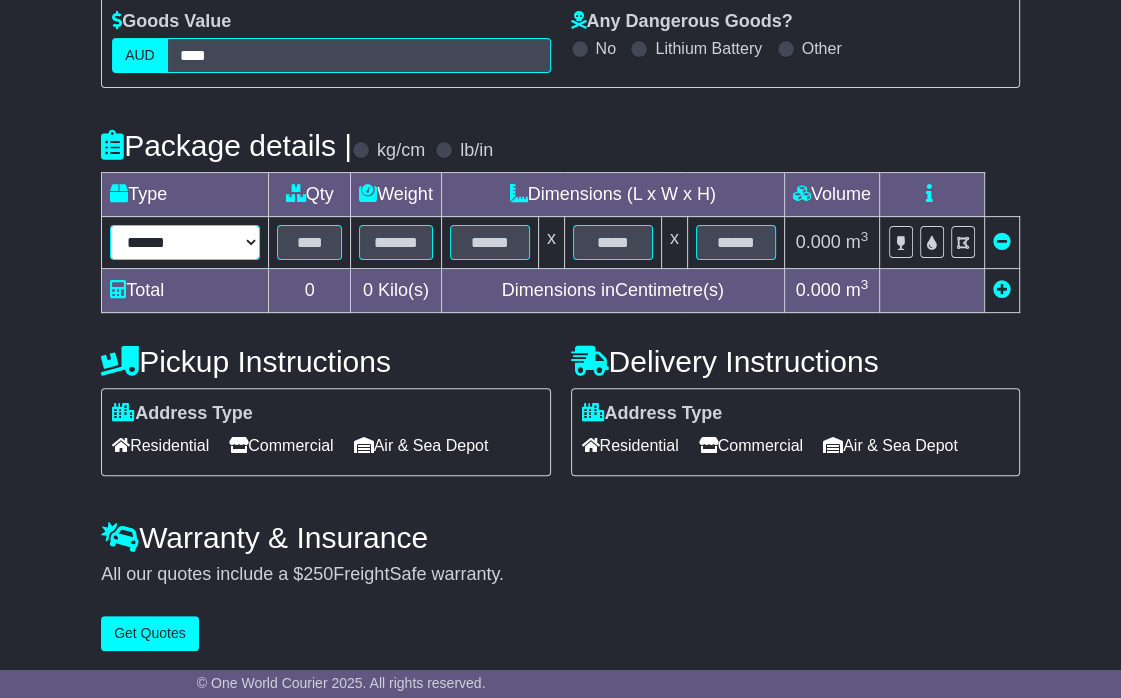 drag, startPoint x: 180, startPoint y: 240, endPoint x: 178, endPoint y: 253, distance: 13.152946 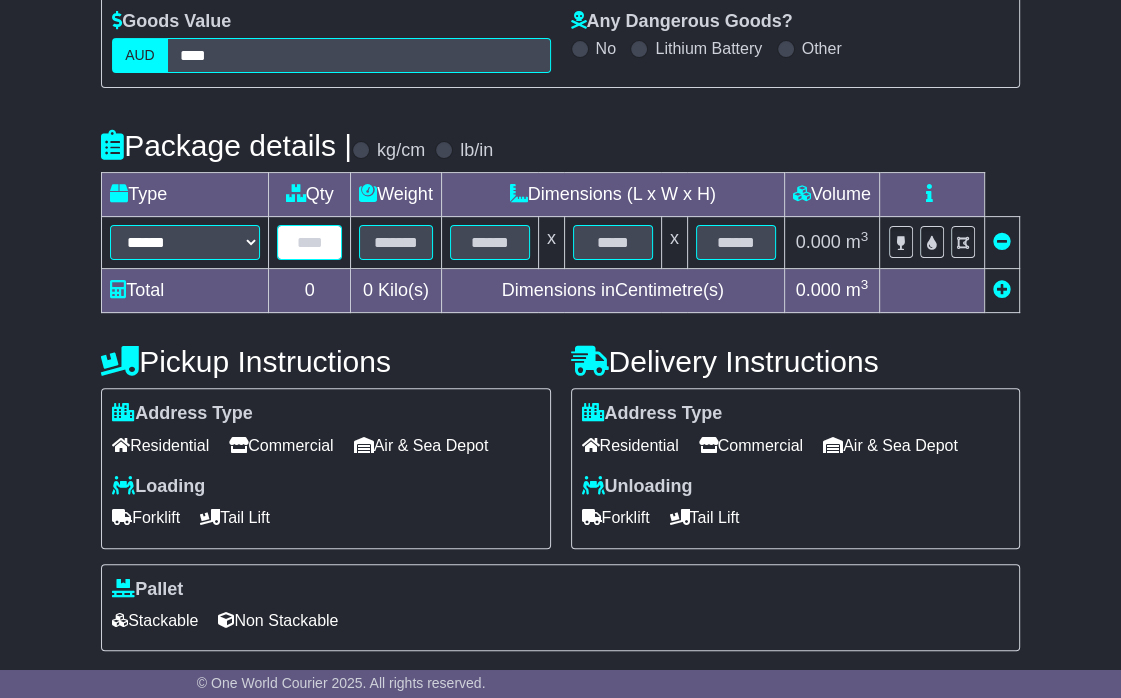 click at bounding box center [309, 242] 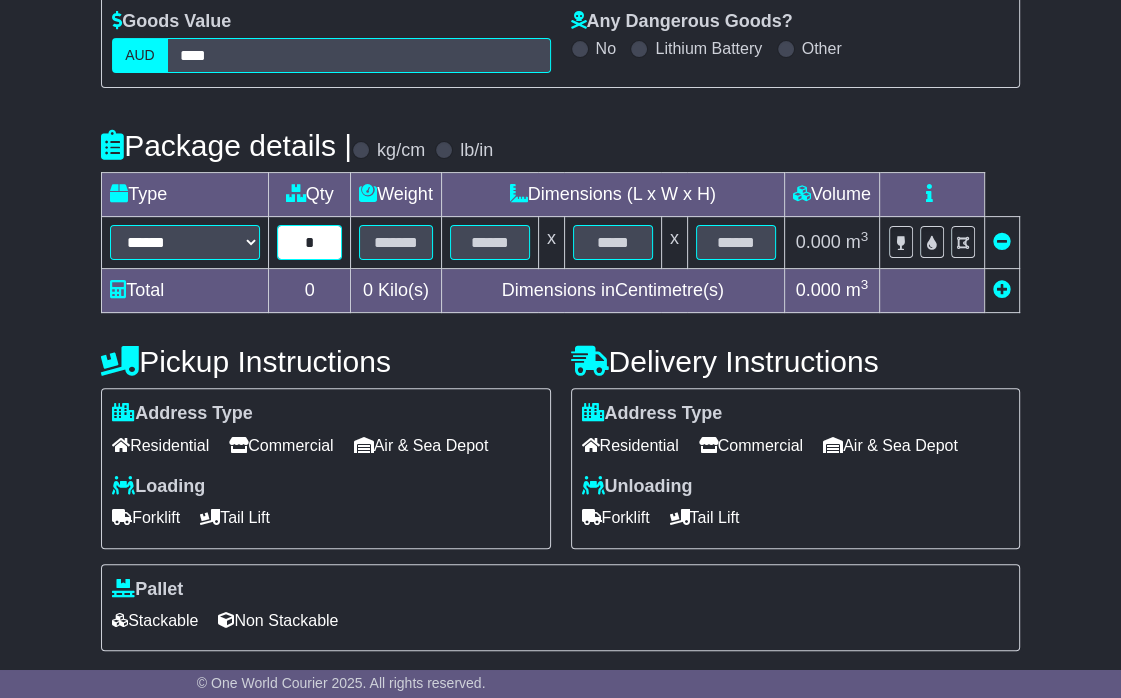 type on "*" 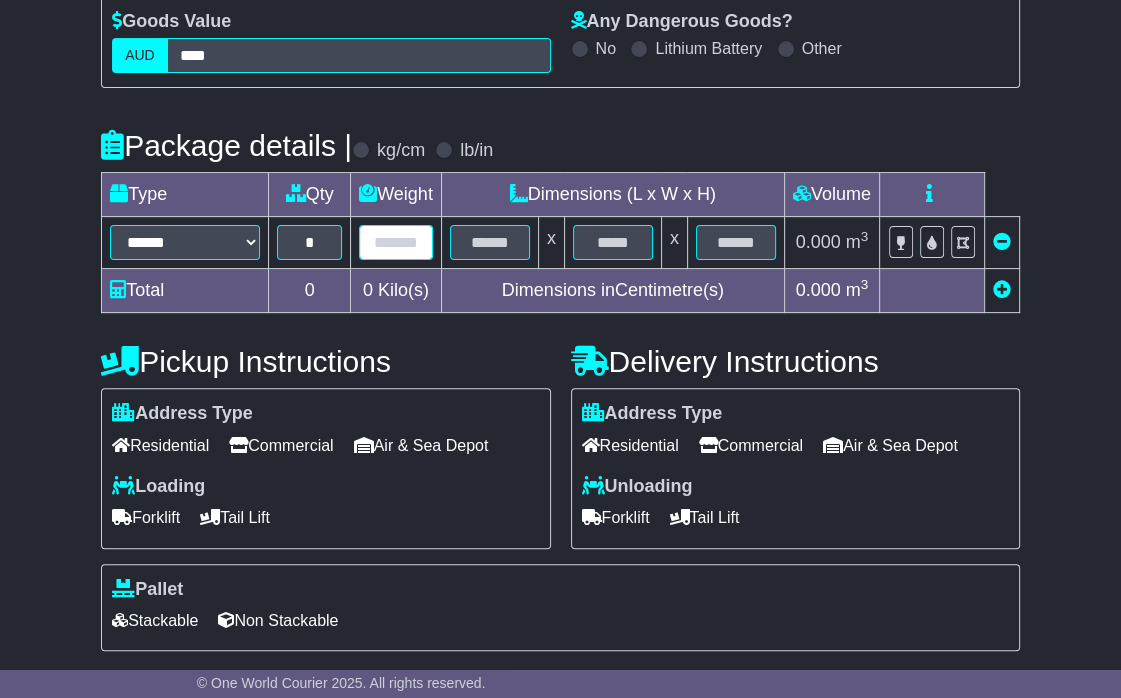 click at bounding box center (396, 242) 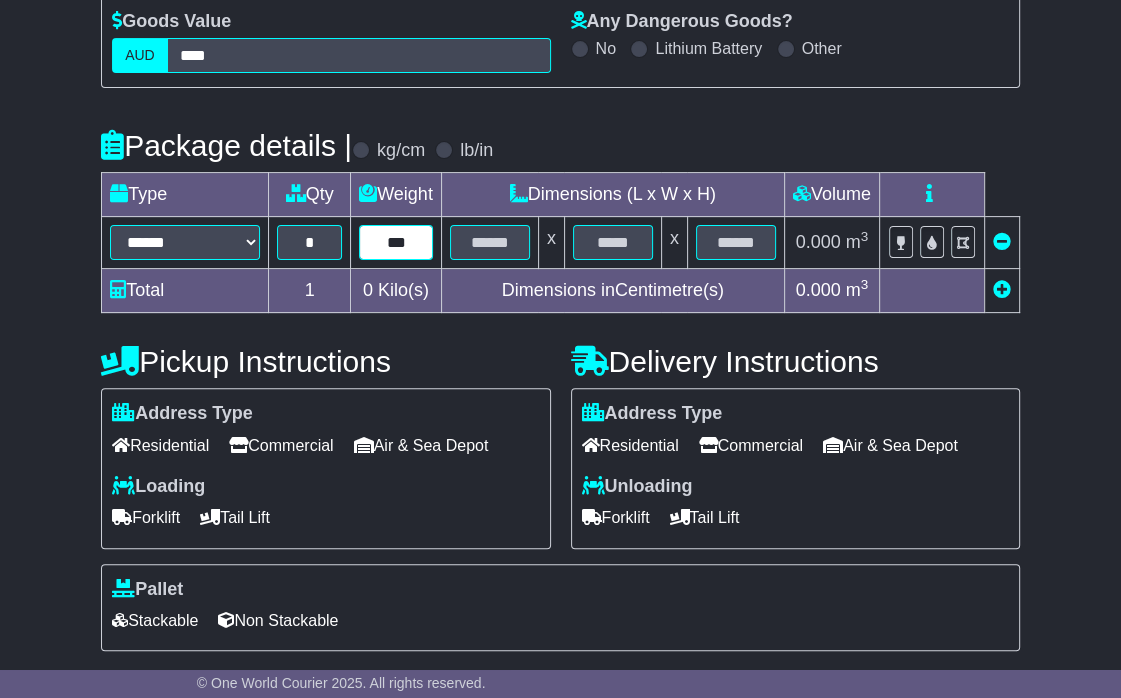 type on "***" 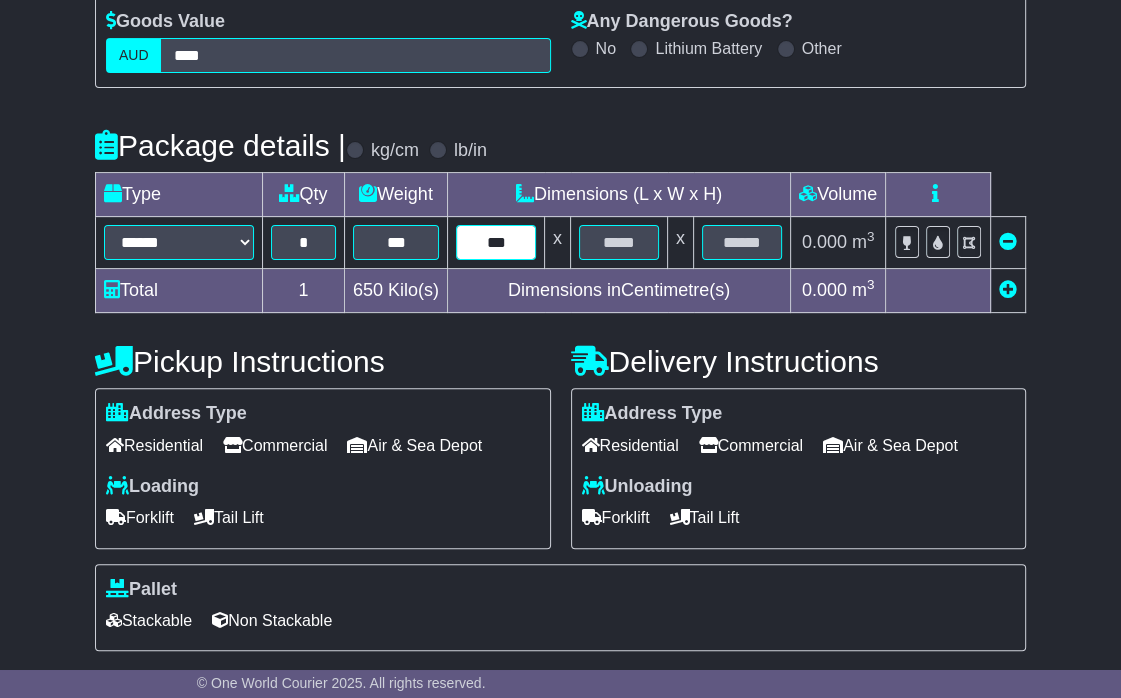 type on "***" 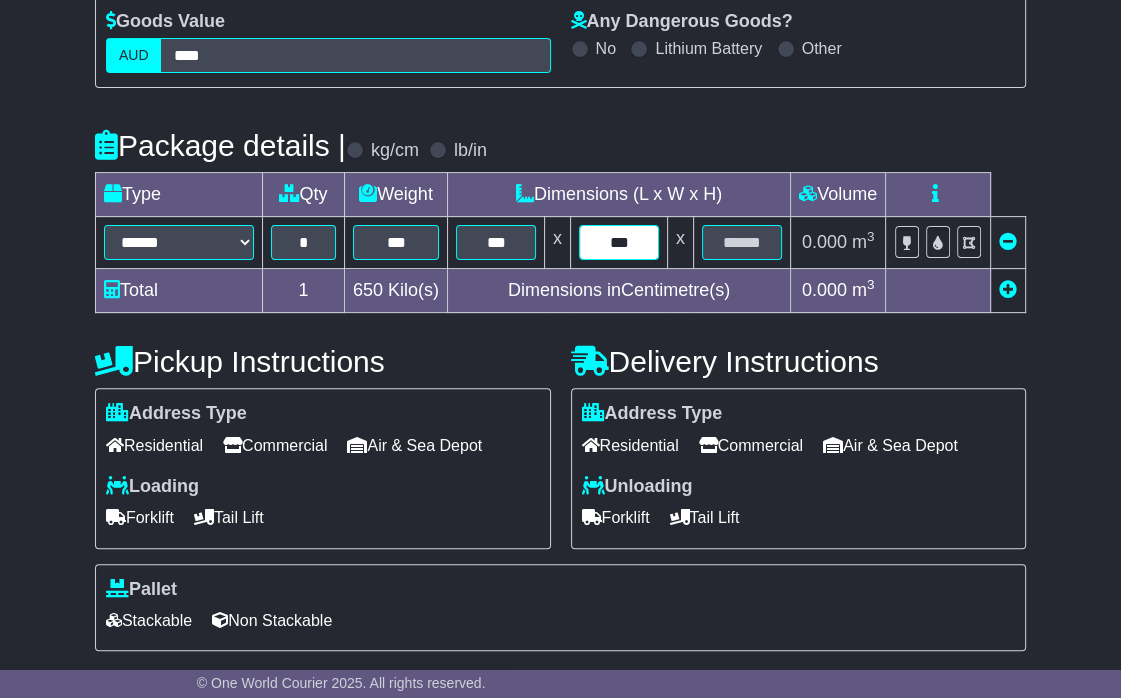 type on "***" 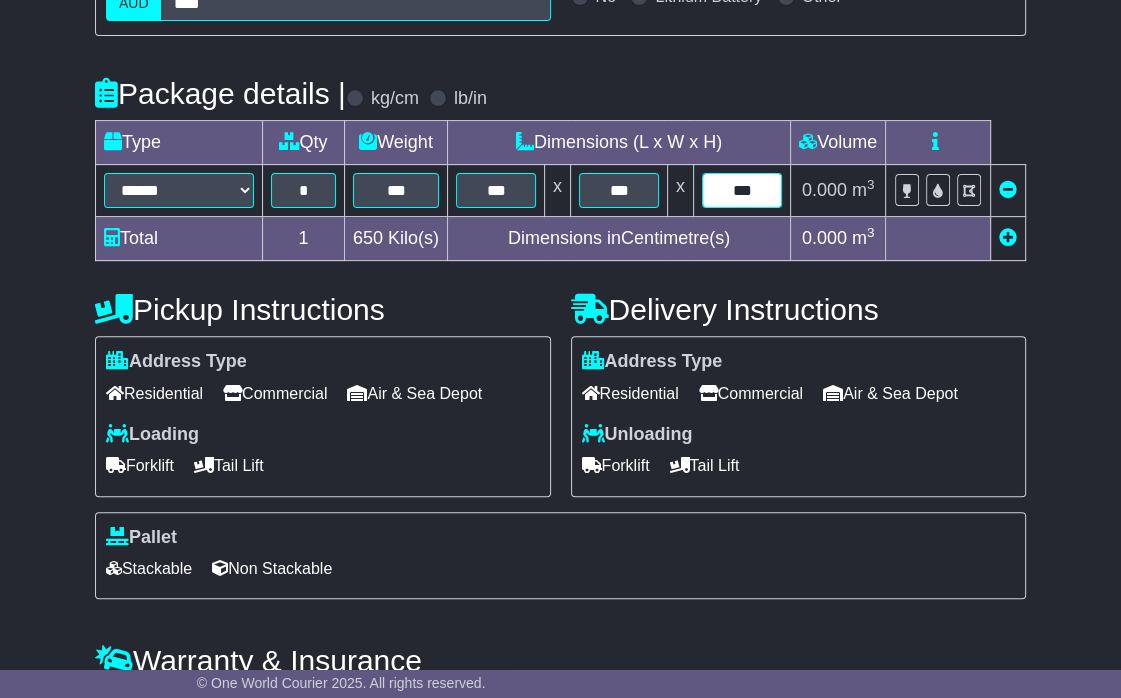 scroll, scrollTop: 490, scrollLeft: 0, axis: vertical 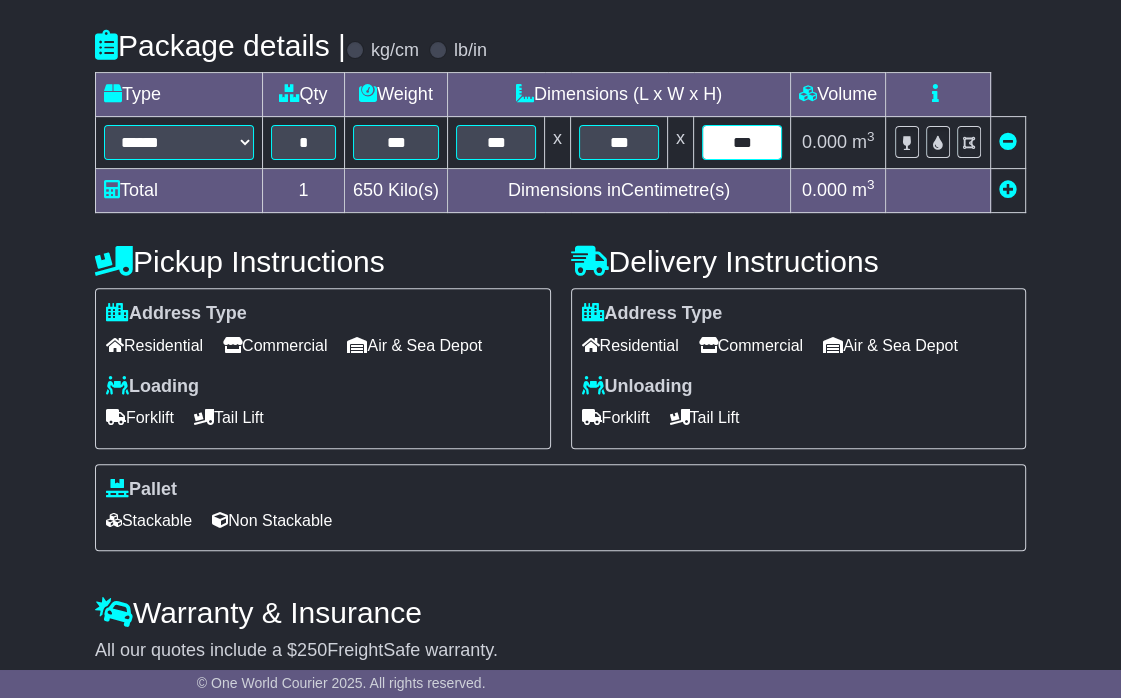 type on "***" 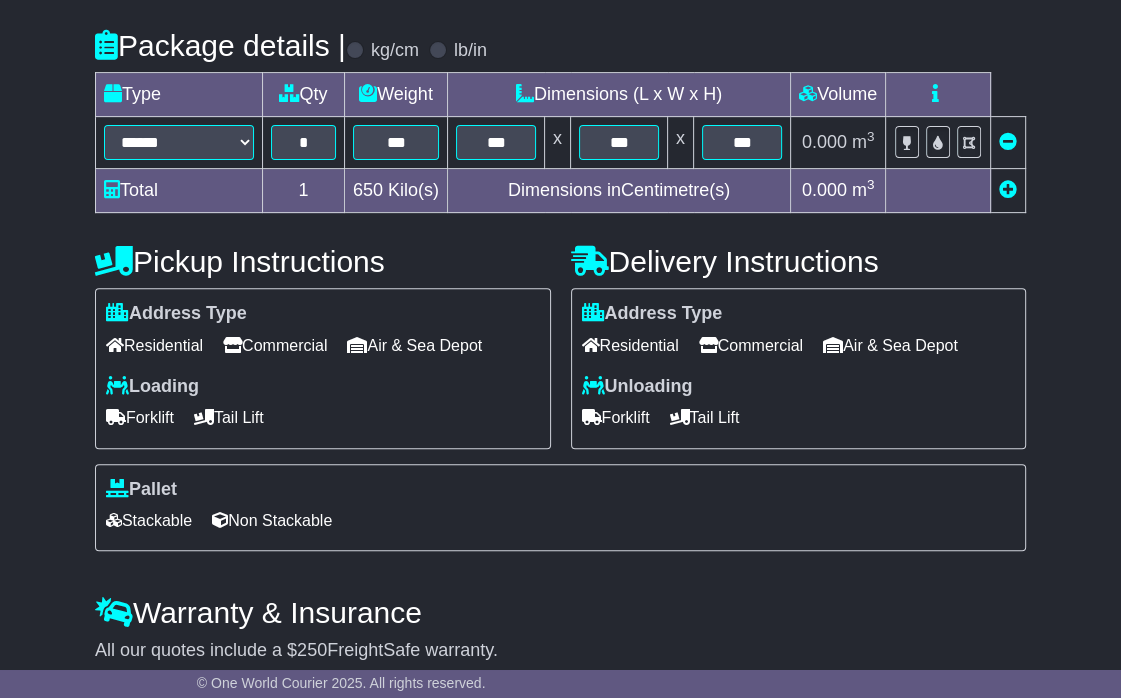 click on "Commercial" at bounding box center [275, 345] 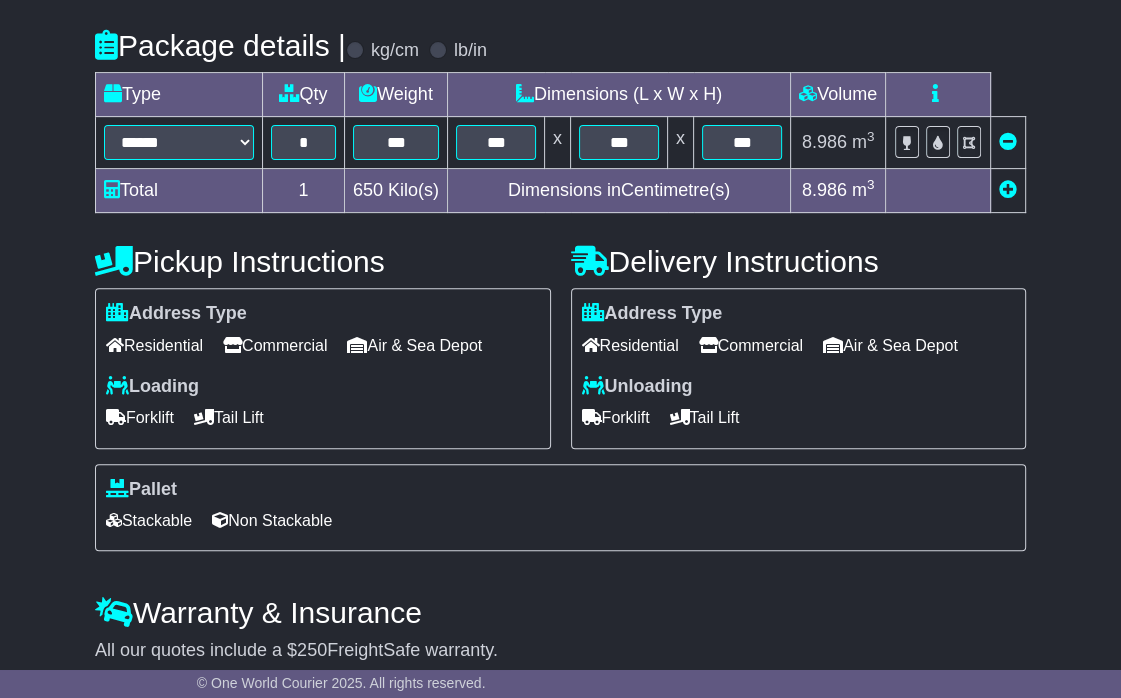 click on "Commercial" at bounding box center [751, 345] 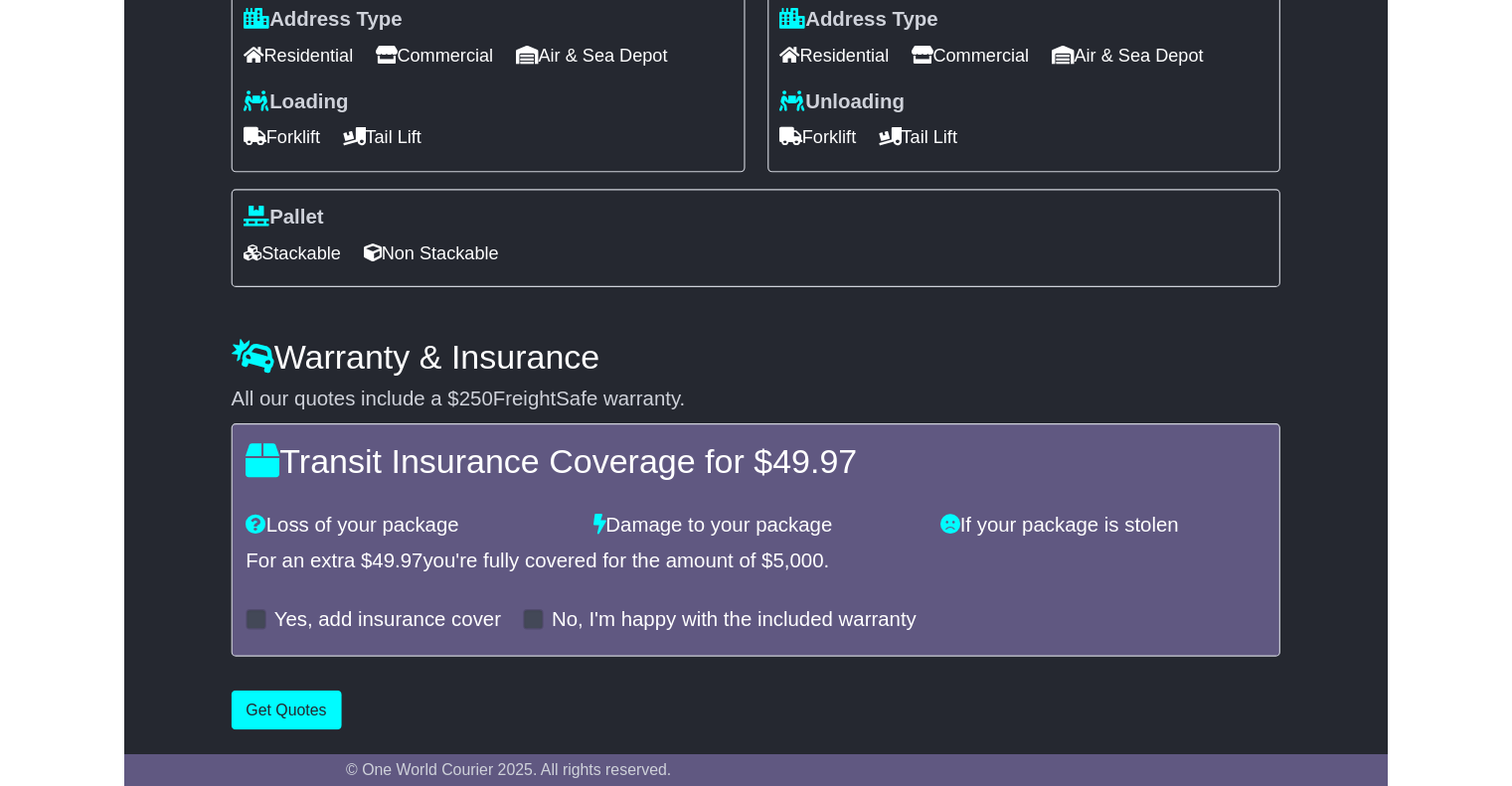 scroll, scrollTop: 657, scrollLeft: 0, axis: vertical 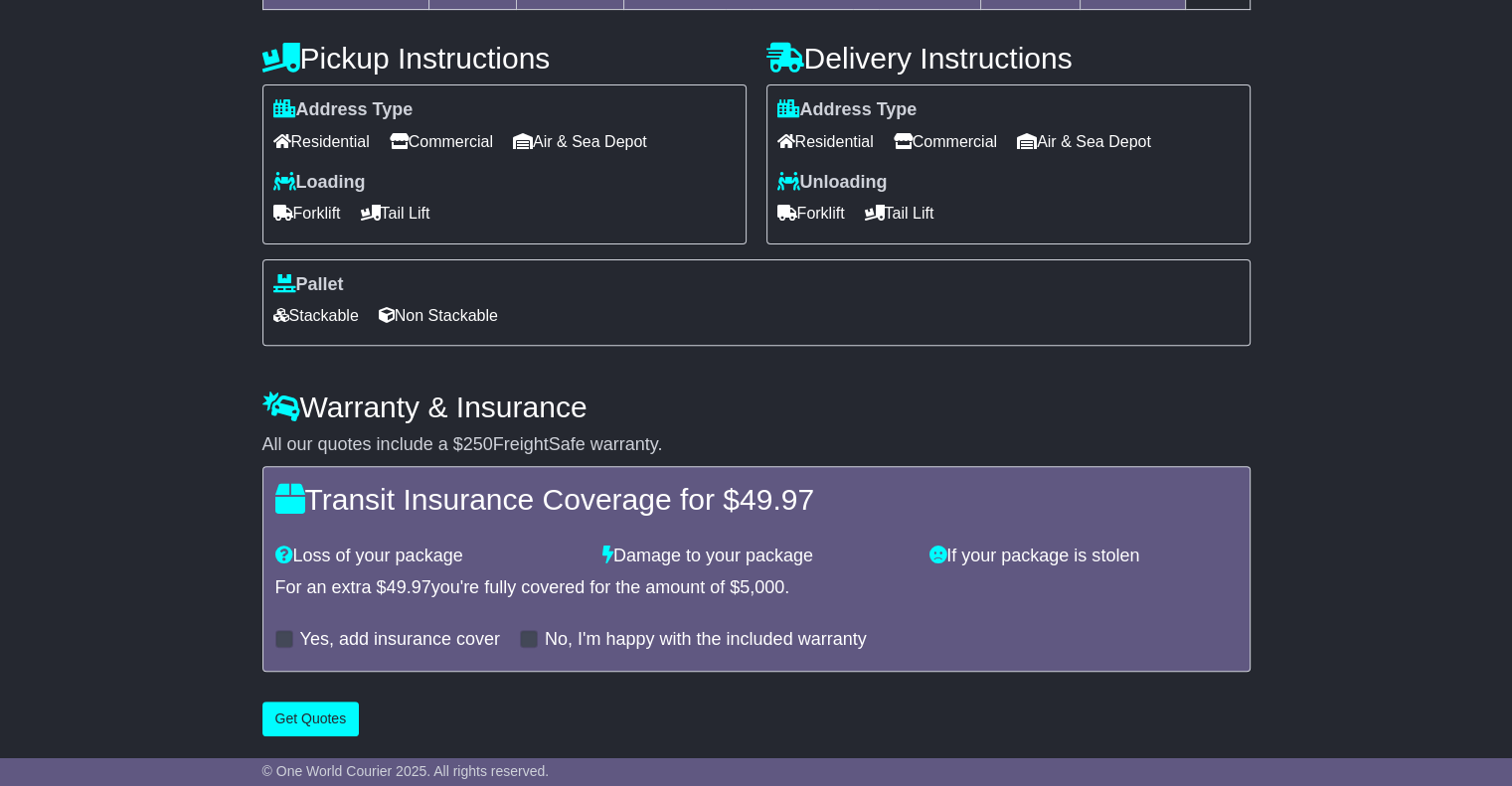 drag, startPoint x: 339, startPoint y: 699, endPoint x: 334, endPoint y: 714, distance: 15.811388 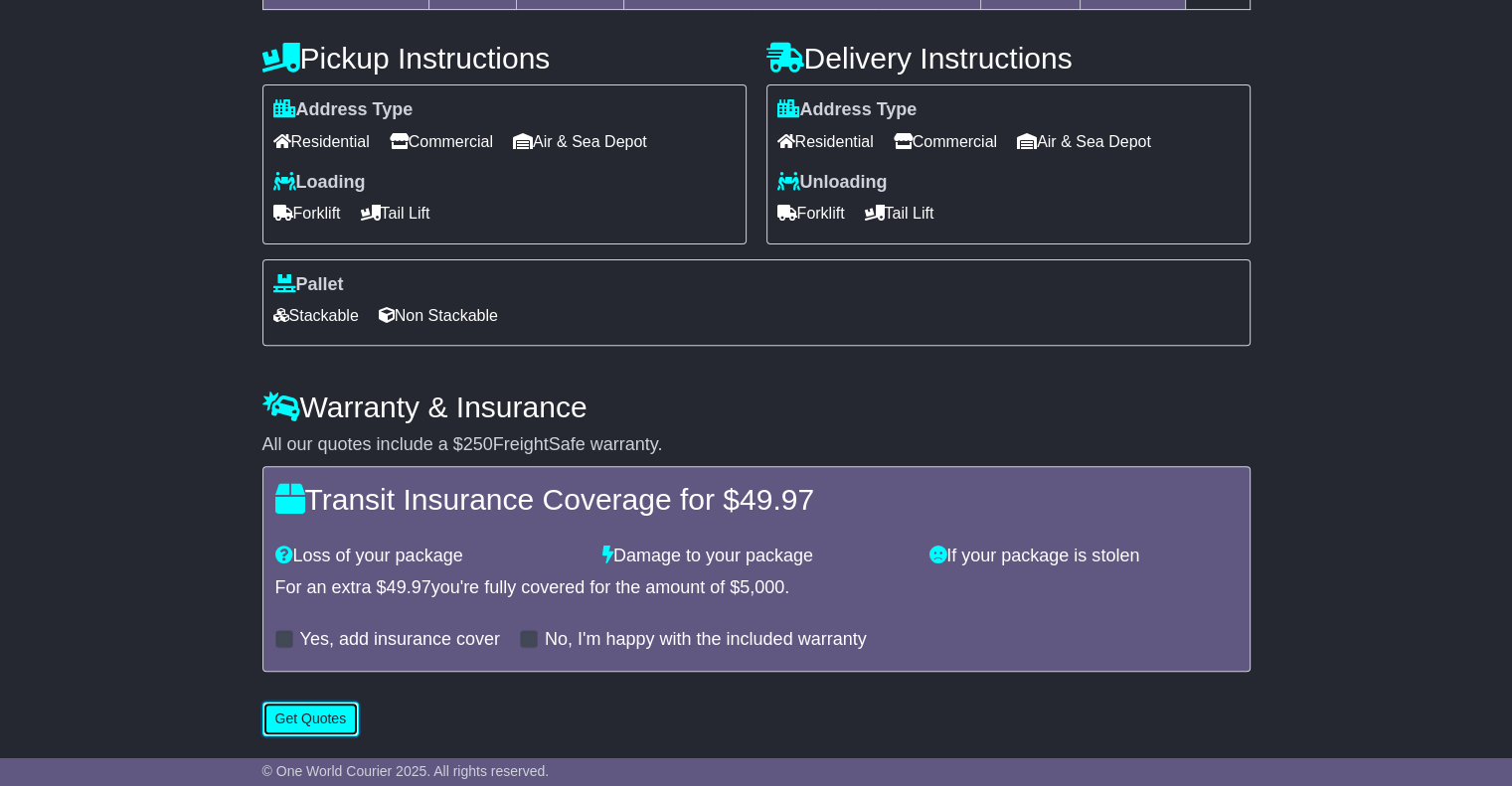 drag, startPoint x: 334, startPoint y: 714, endPoint x: 344, endPoint y: 720, distance: 11.661904 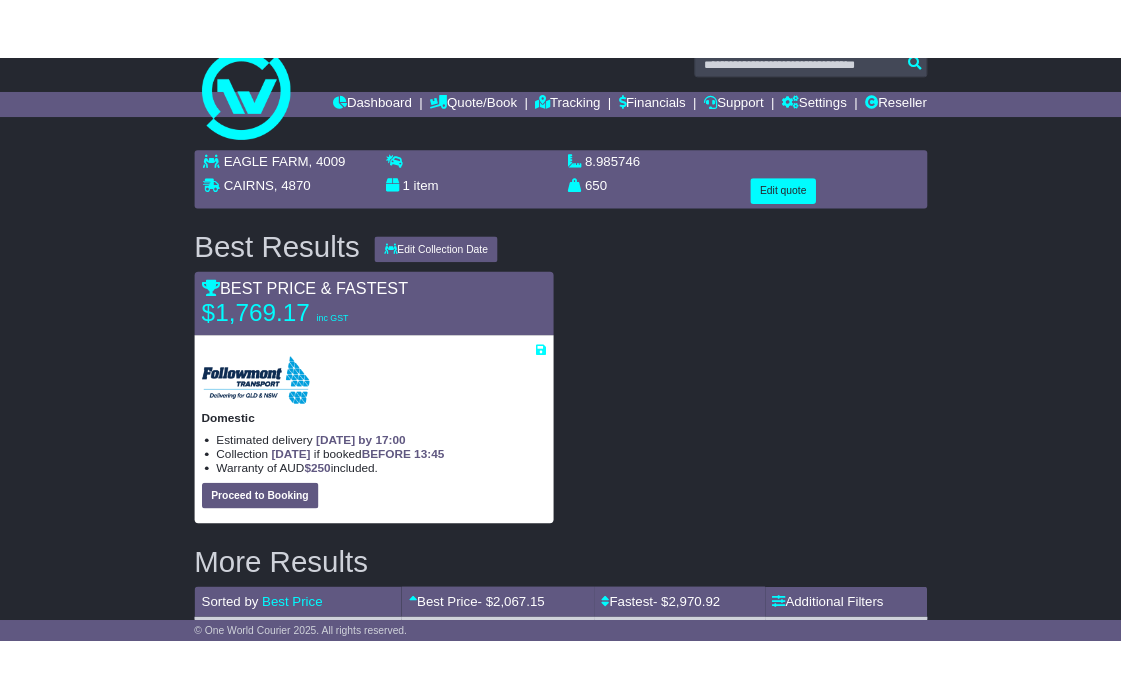 scroll, scrollTop: 0, scrollLeft: 0, axis: both 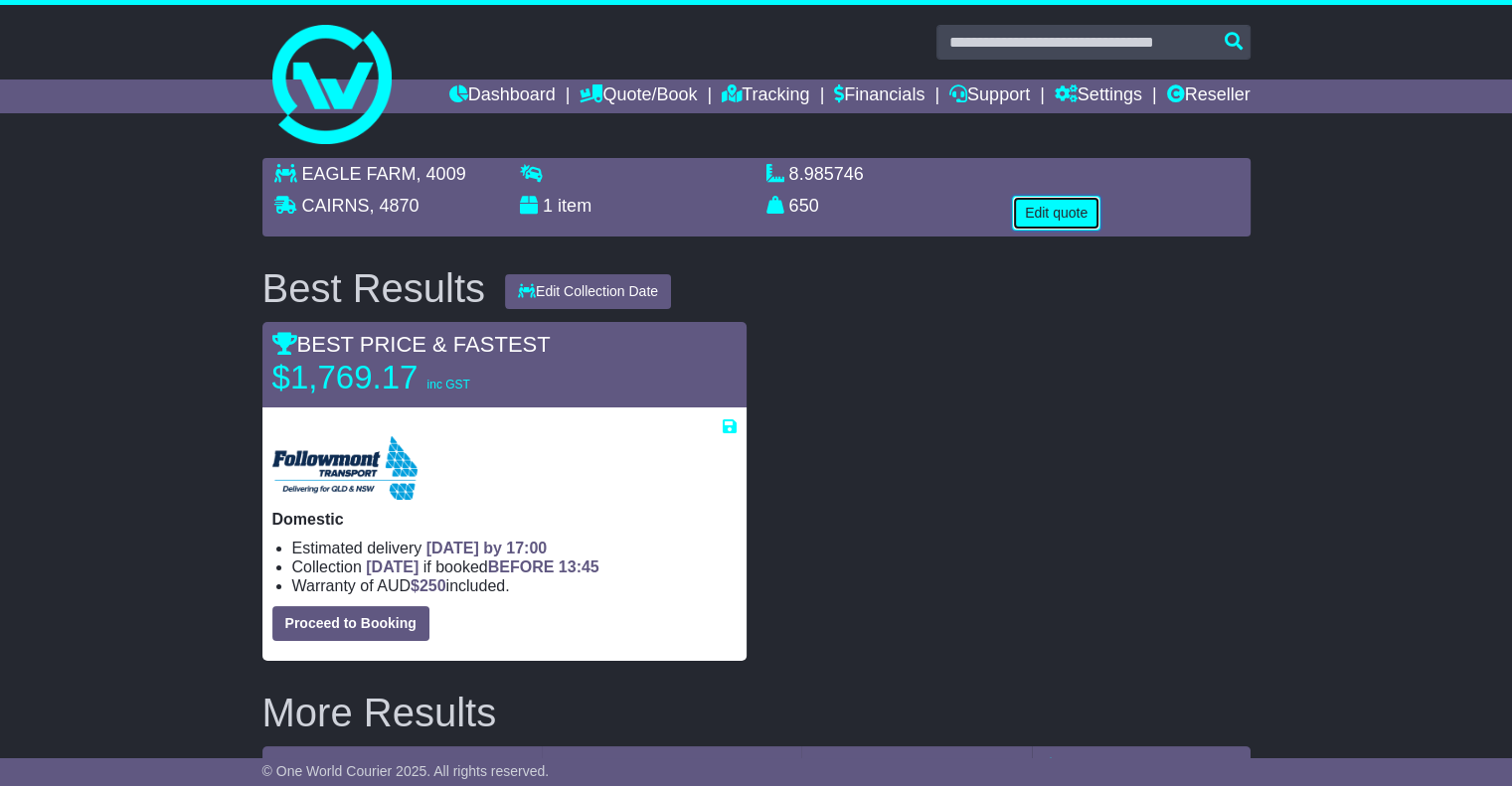 click on "Edit quote" at bounding box center [1056, 213] 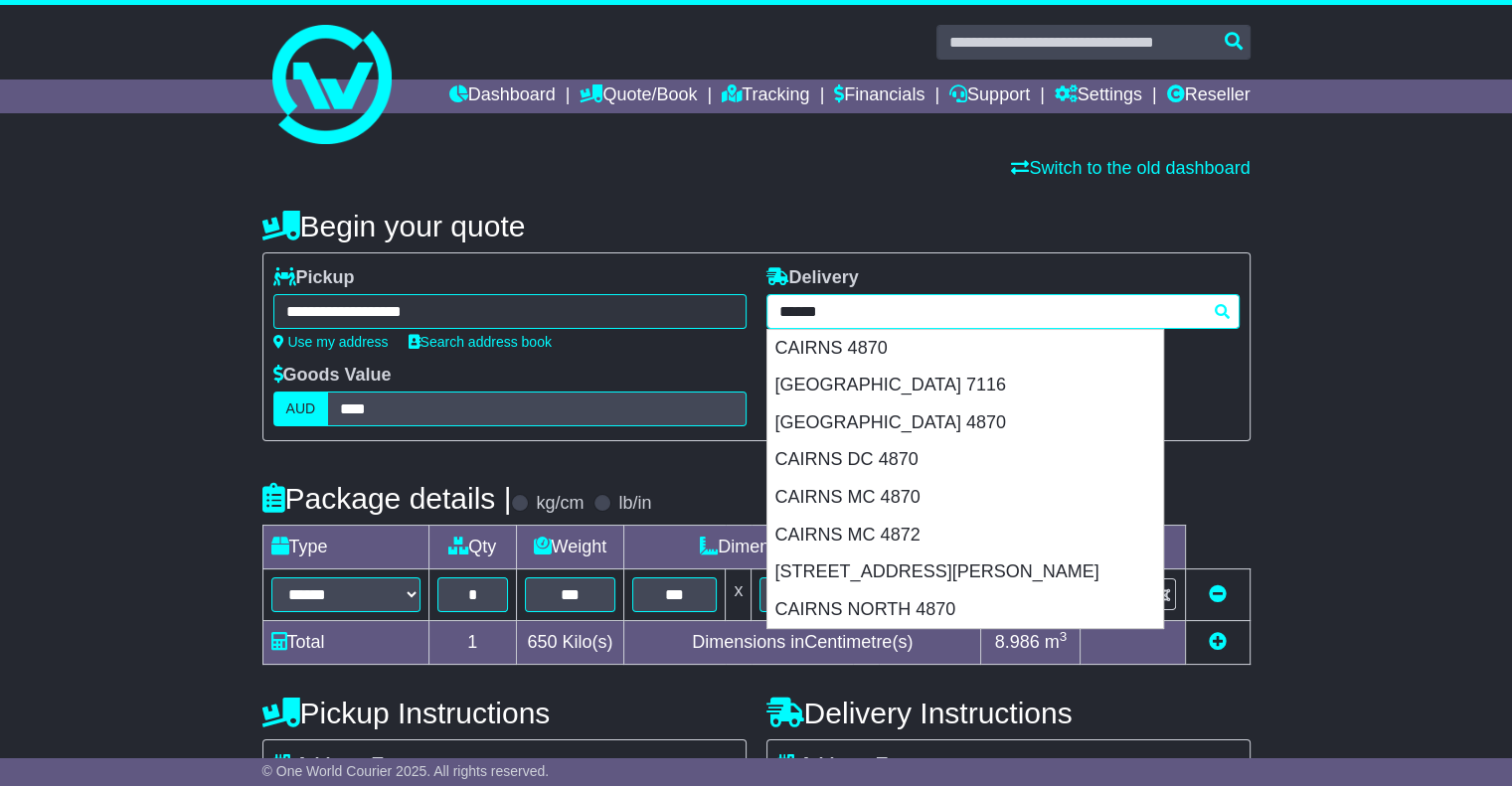 click on "**********" at bounding box center [1003, 311] 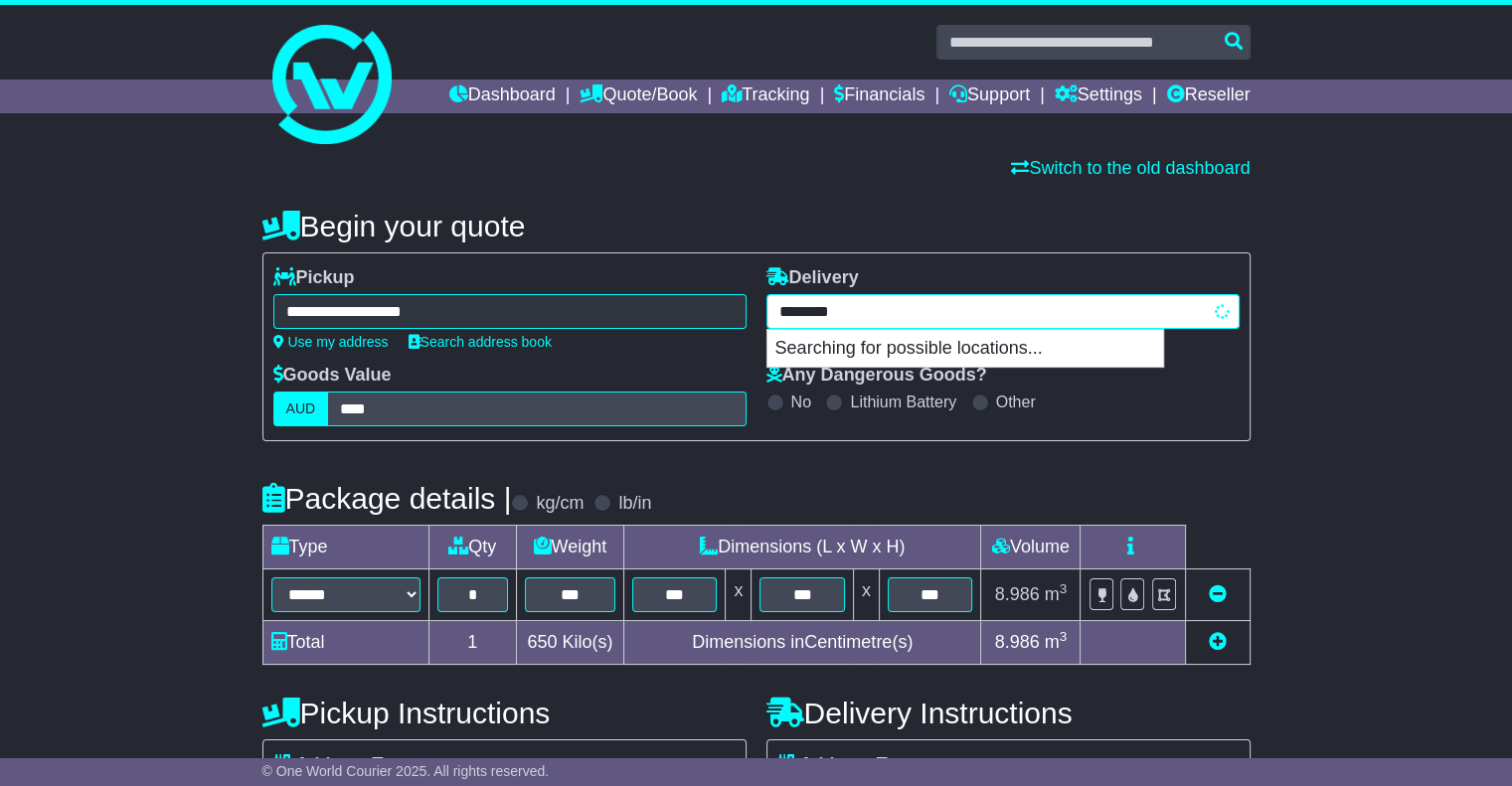 type on "*********" 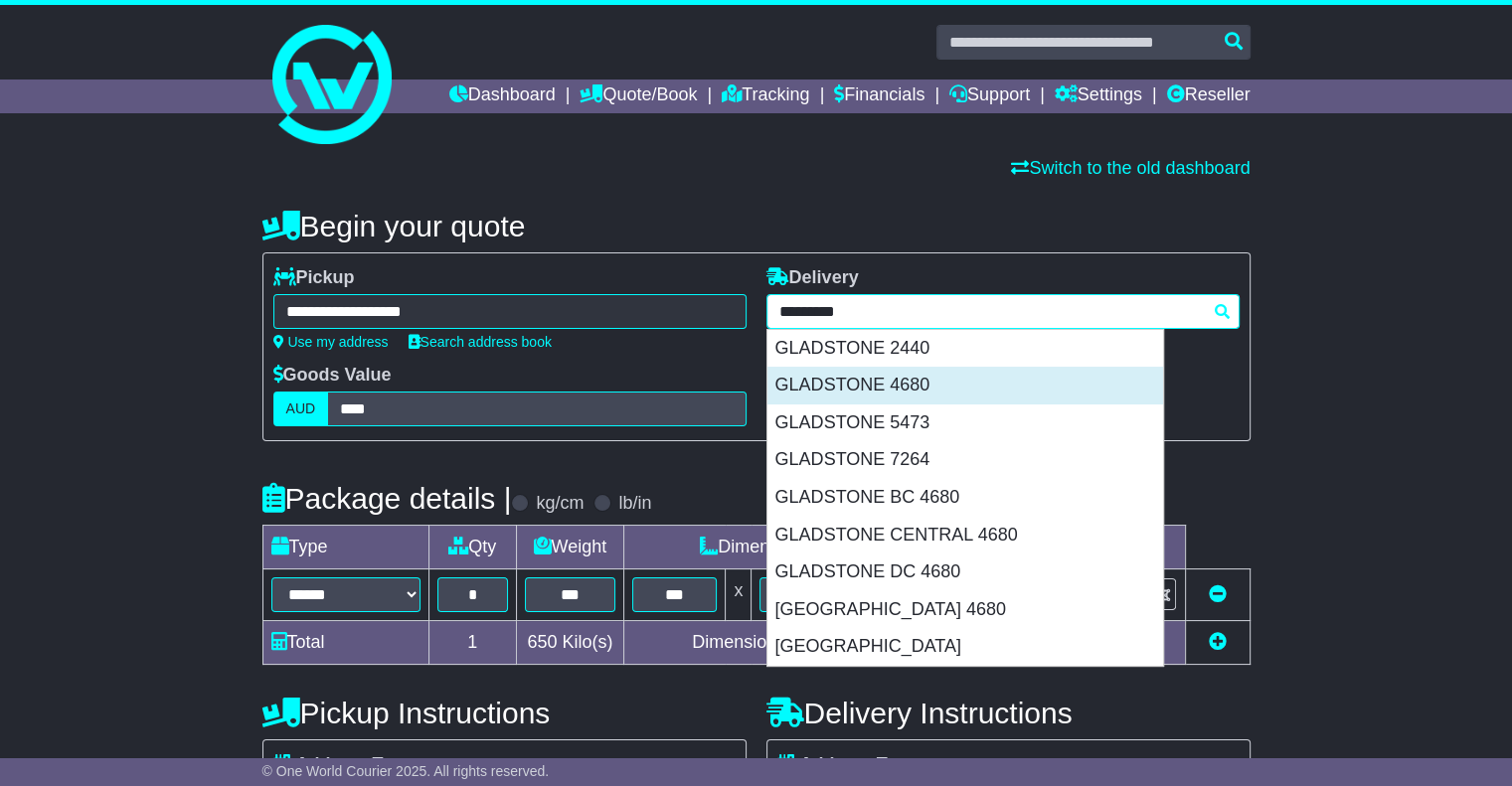 click on "GLADSTONE 4680" at bounding box center [965, 386] 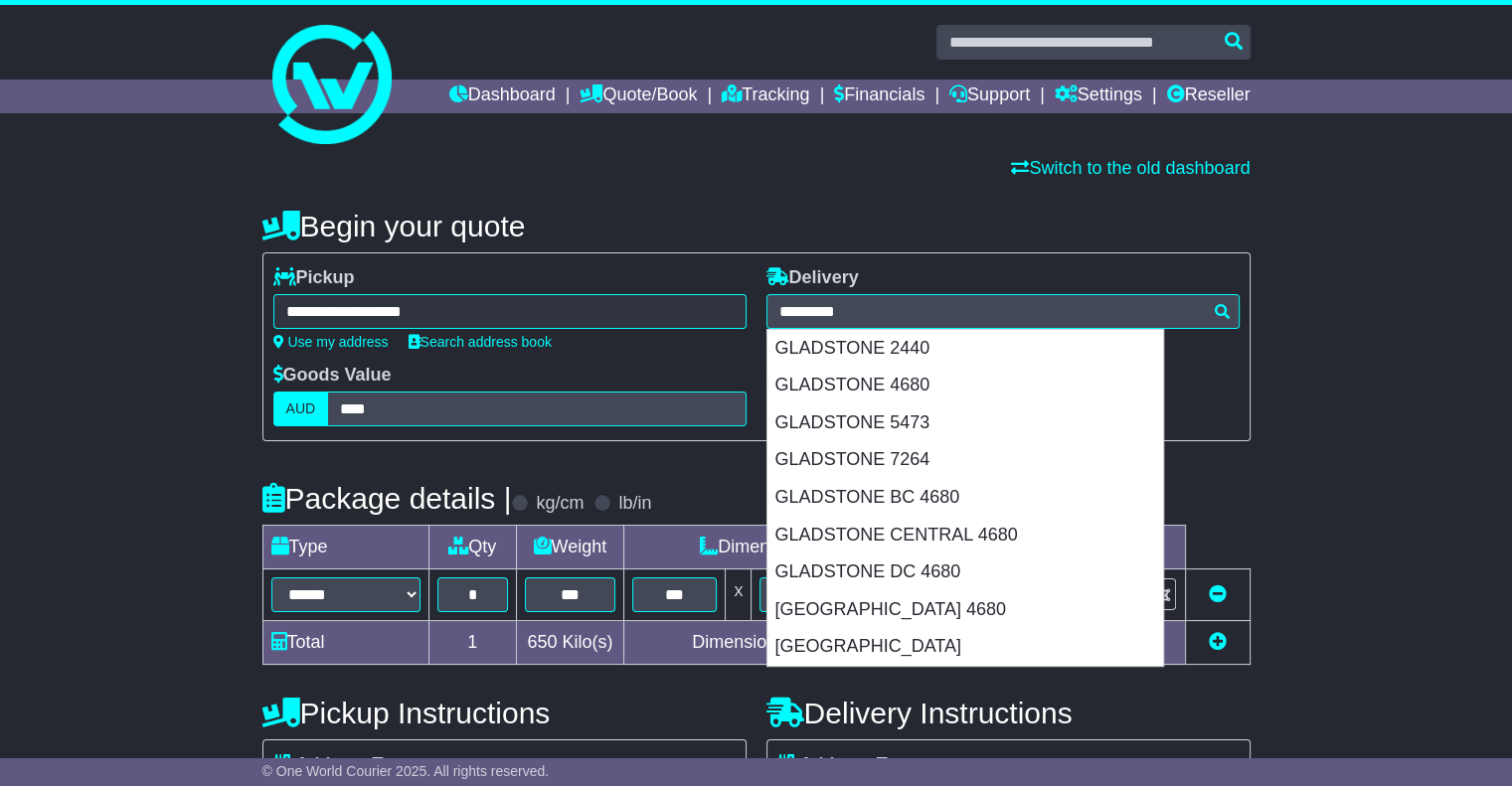 type on "**********" 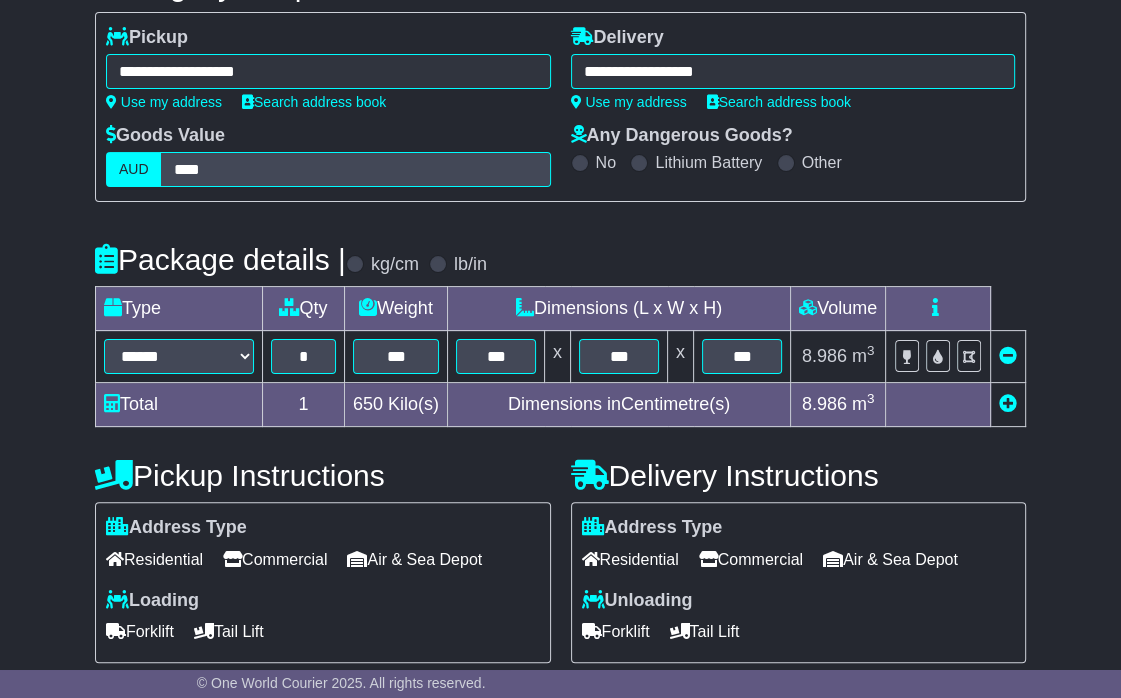 scroll, scrollTop: 300, scrollLeft: 0, axis: vertical 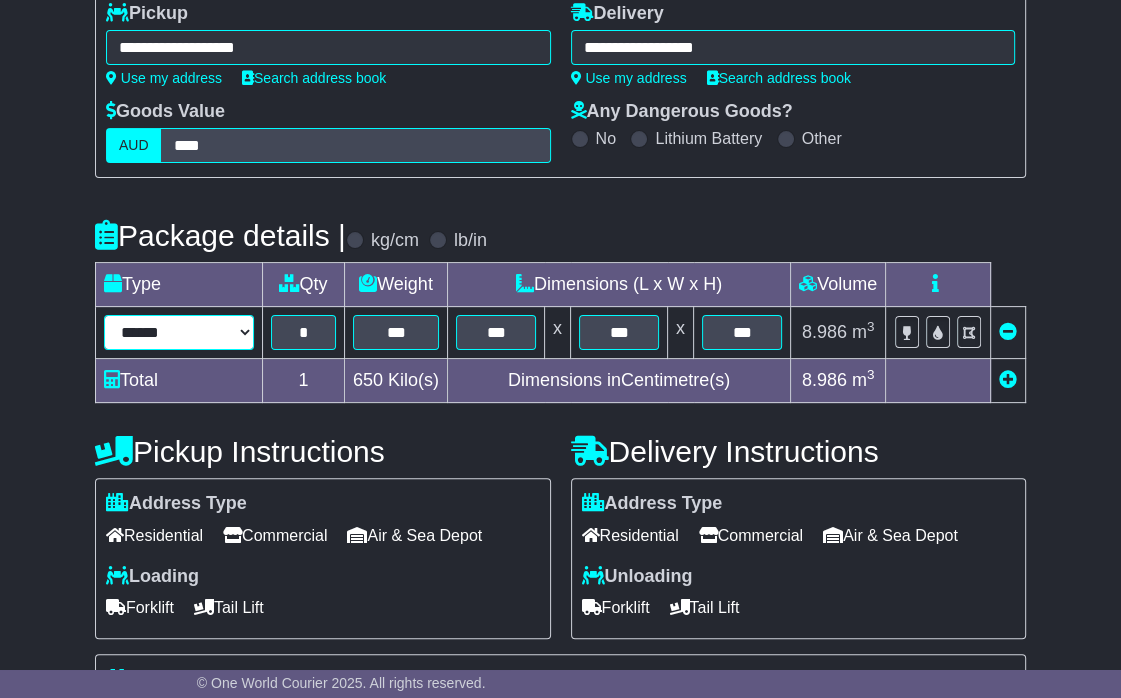 click on "****** ****** *** ******** ***** **** **** ****** *** *******" at bounding box center [179, 332] 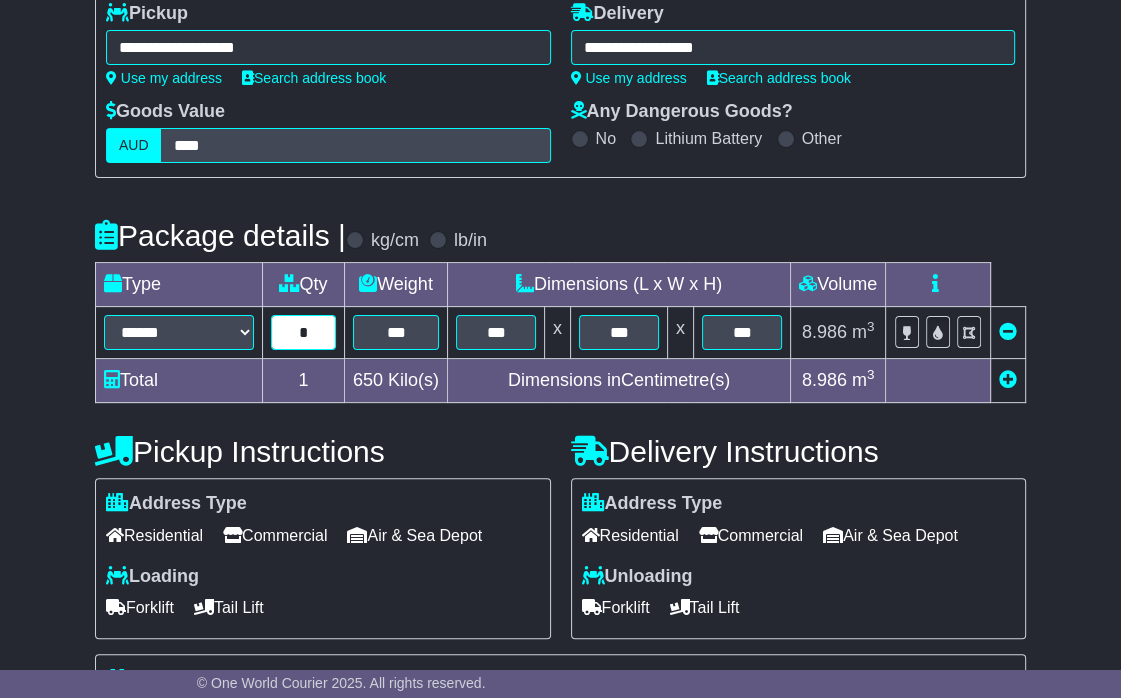 drag, startPoint x: 309, startPoint y: 335, endPoint x: 270, endPoint y: 331, distance: 39.20459 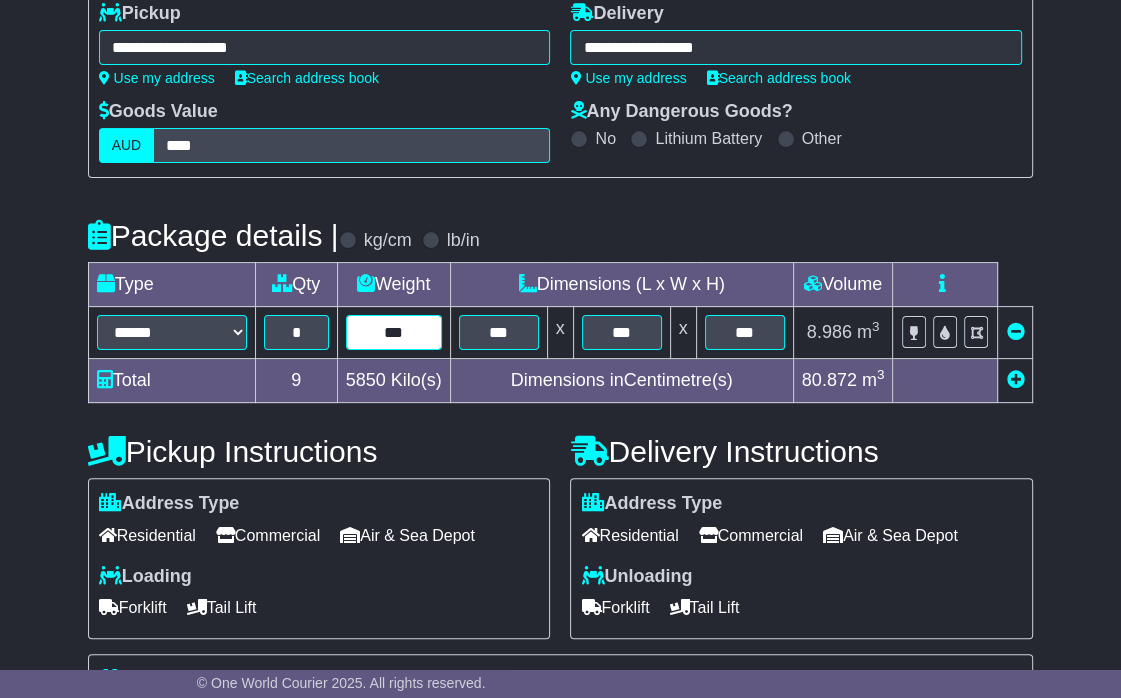 type on "***" 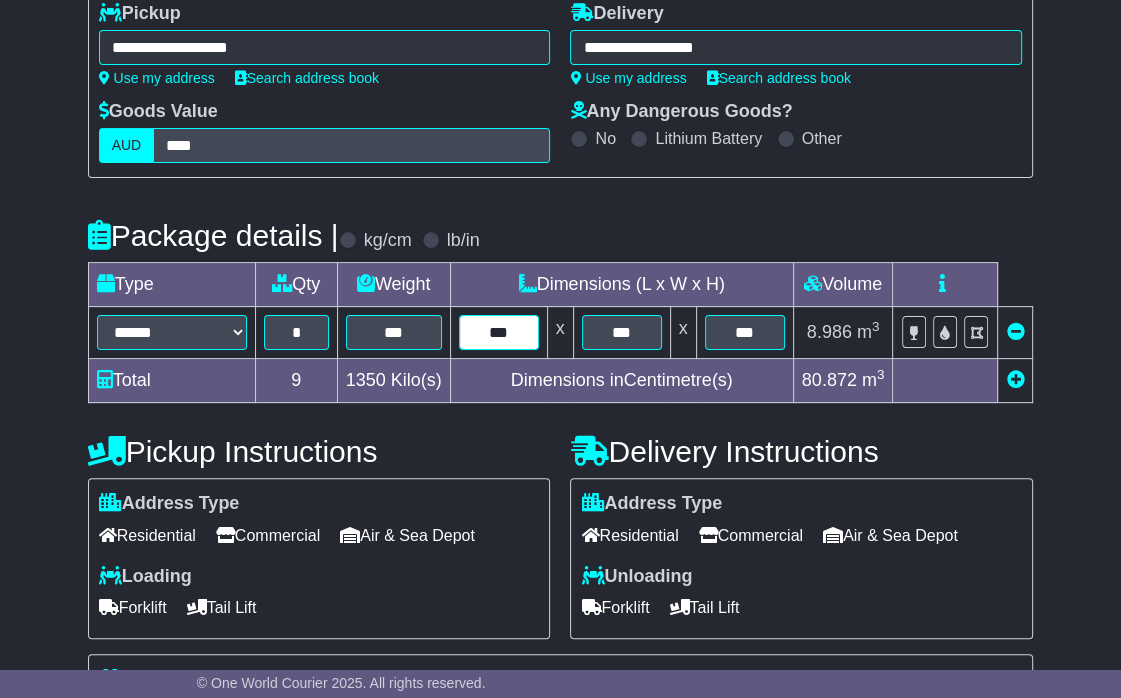 type on "***" 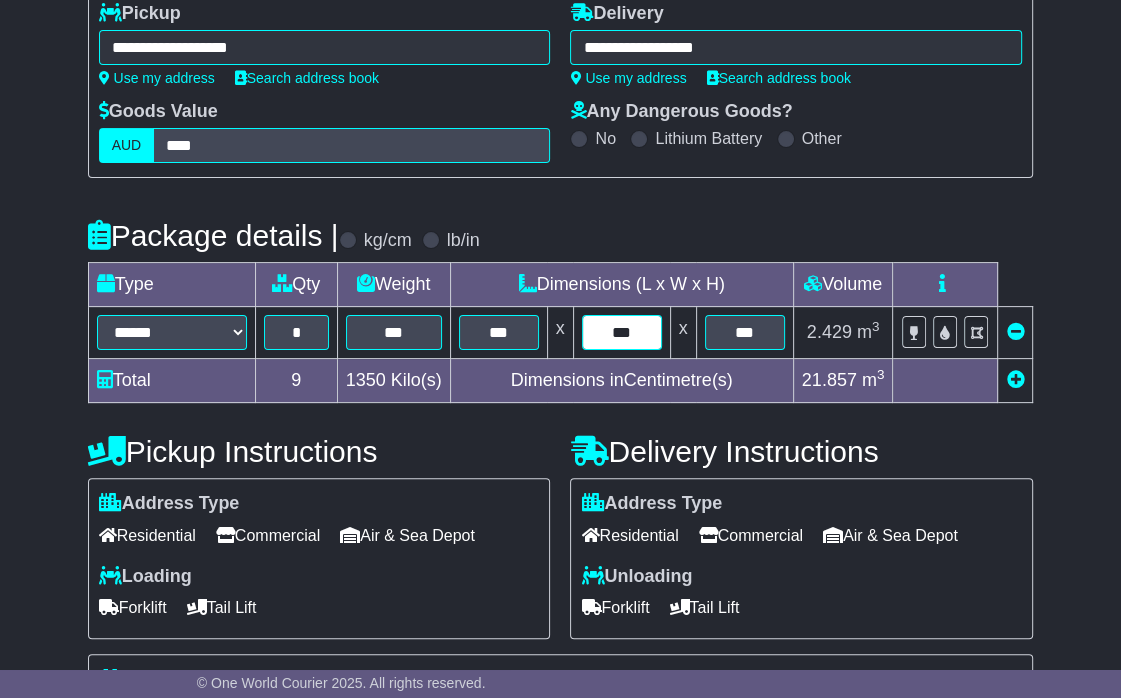 type on "***" 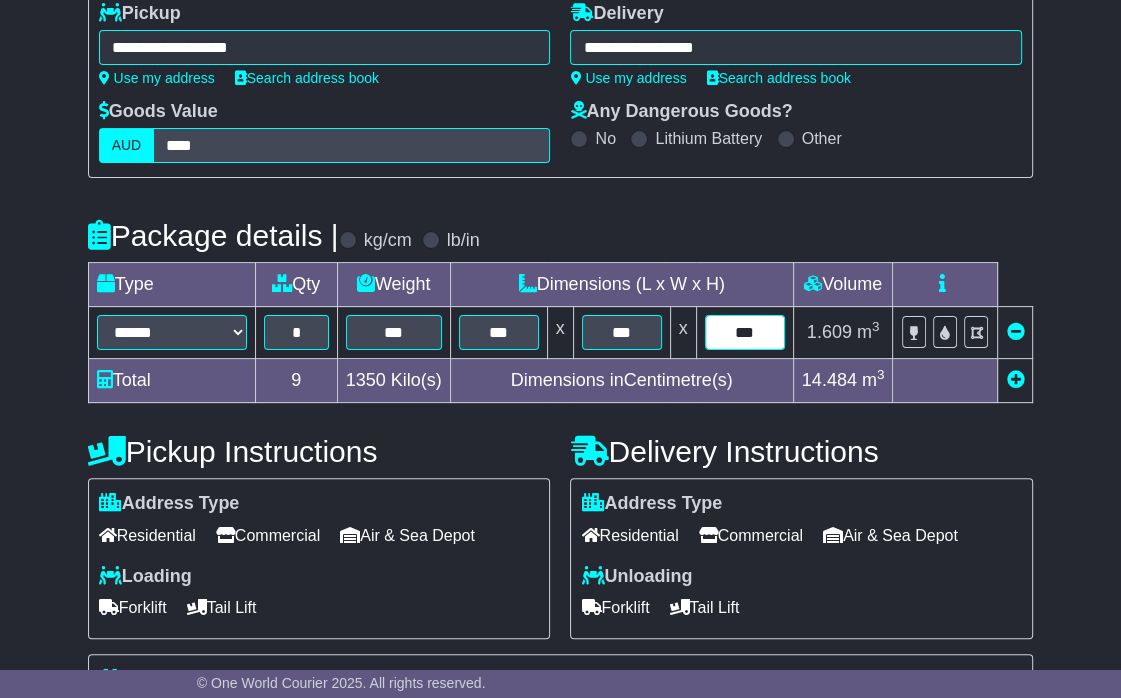 type on "***" 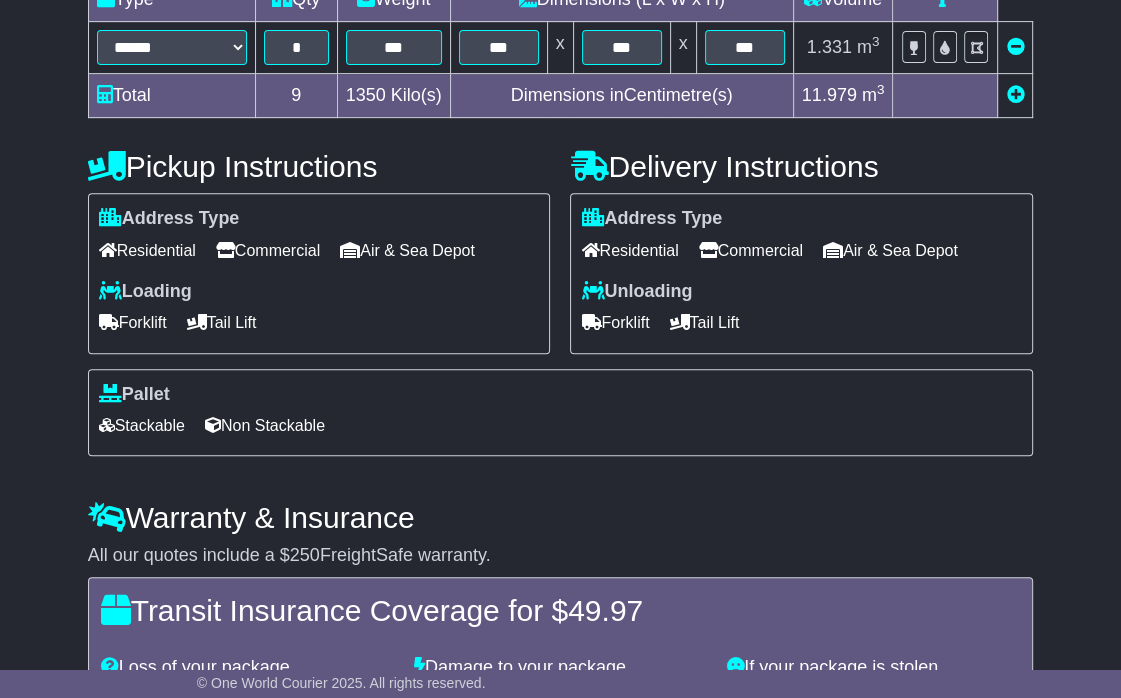 scroll, scrollTop: 488, scrollLeft: 0, axis: vertical 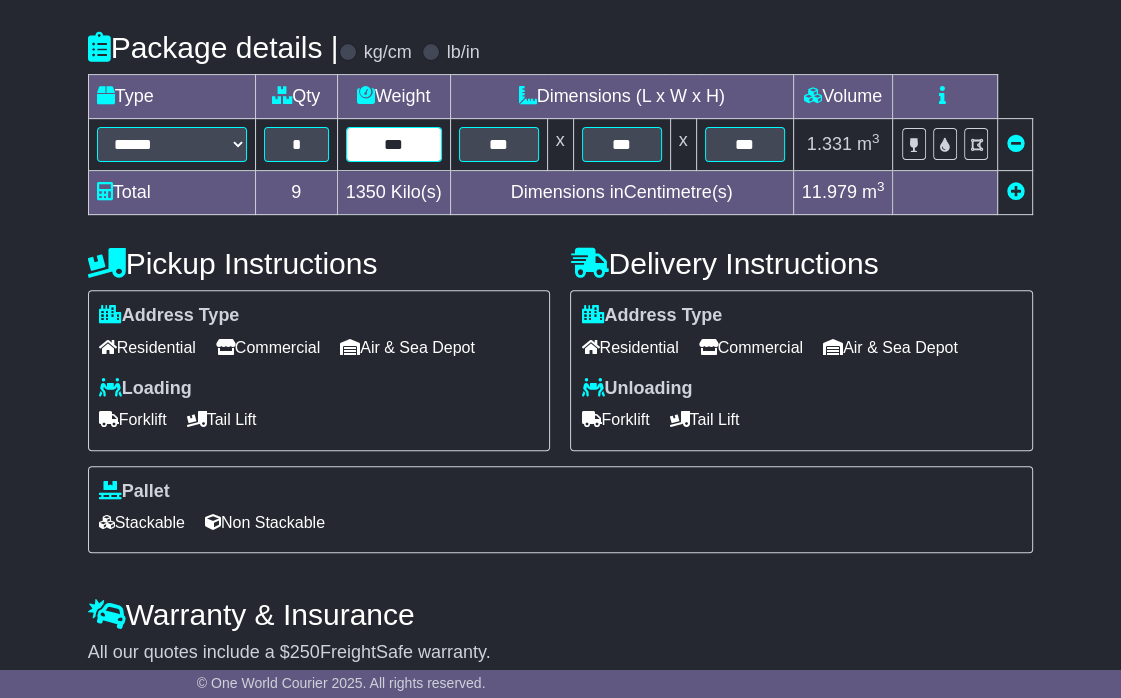 drag, startPoint x: 399, startPoint y: 143, endPoint x: 376, endPoint y: 147, distance: 23.345236 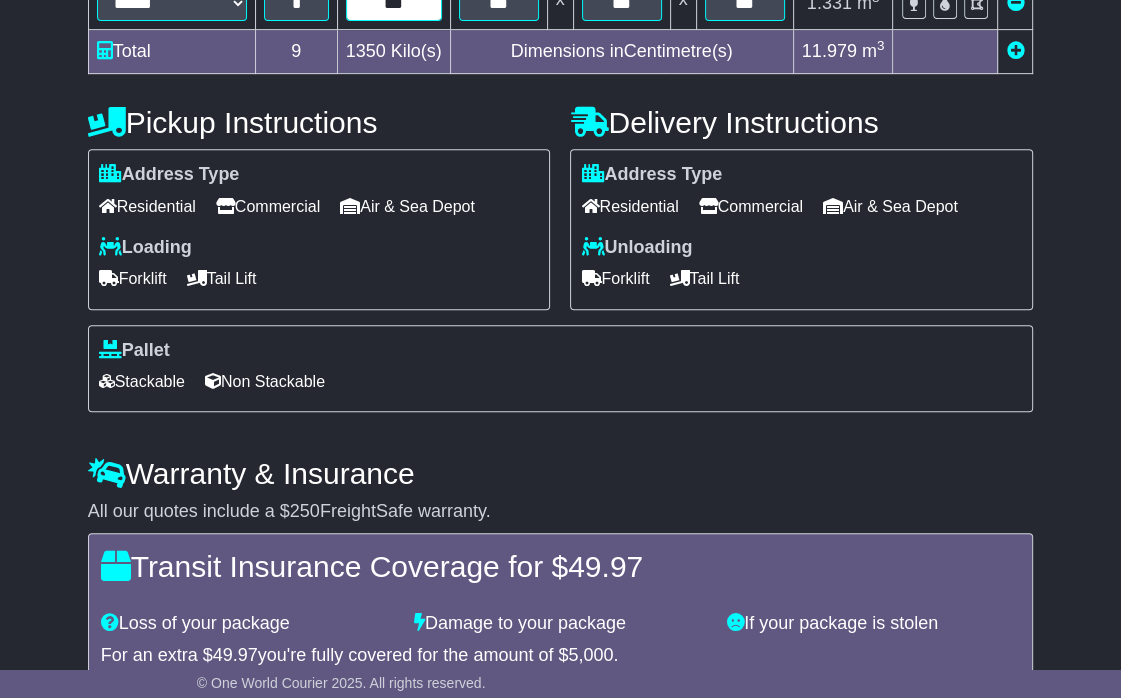 scroll, scrollTop: 788, scrollLeft: 0, axis: vertical 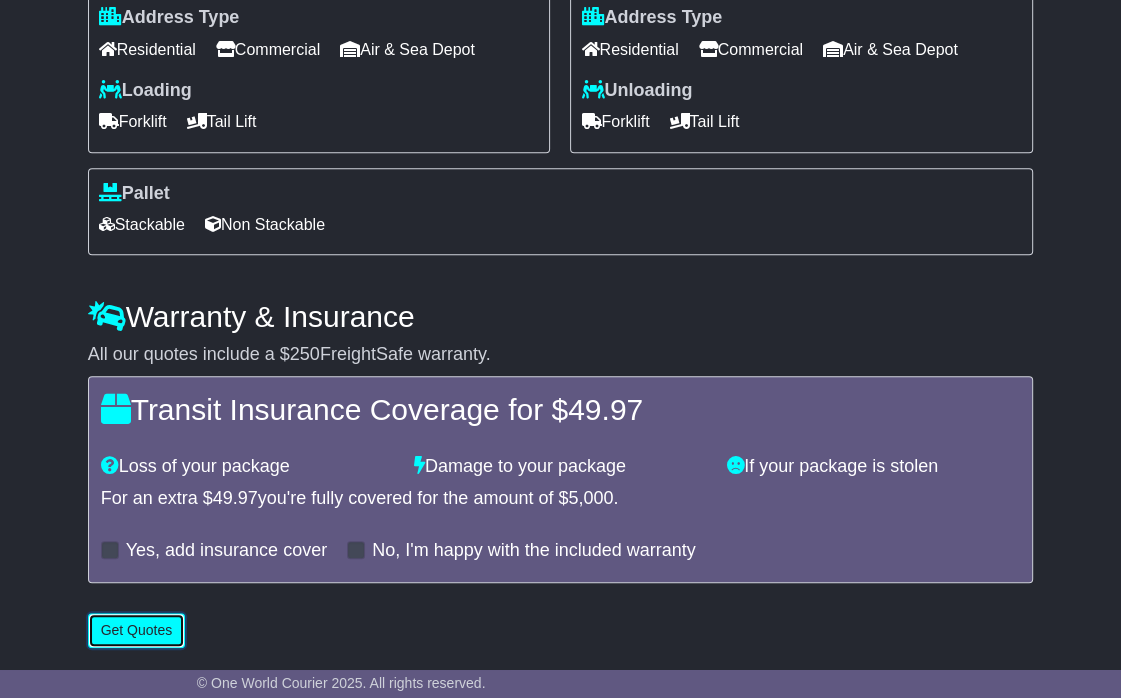 click on "Get Quotes" at bounding box center [137, 630] 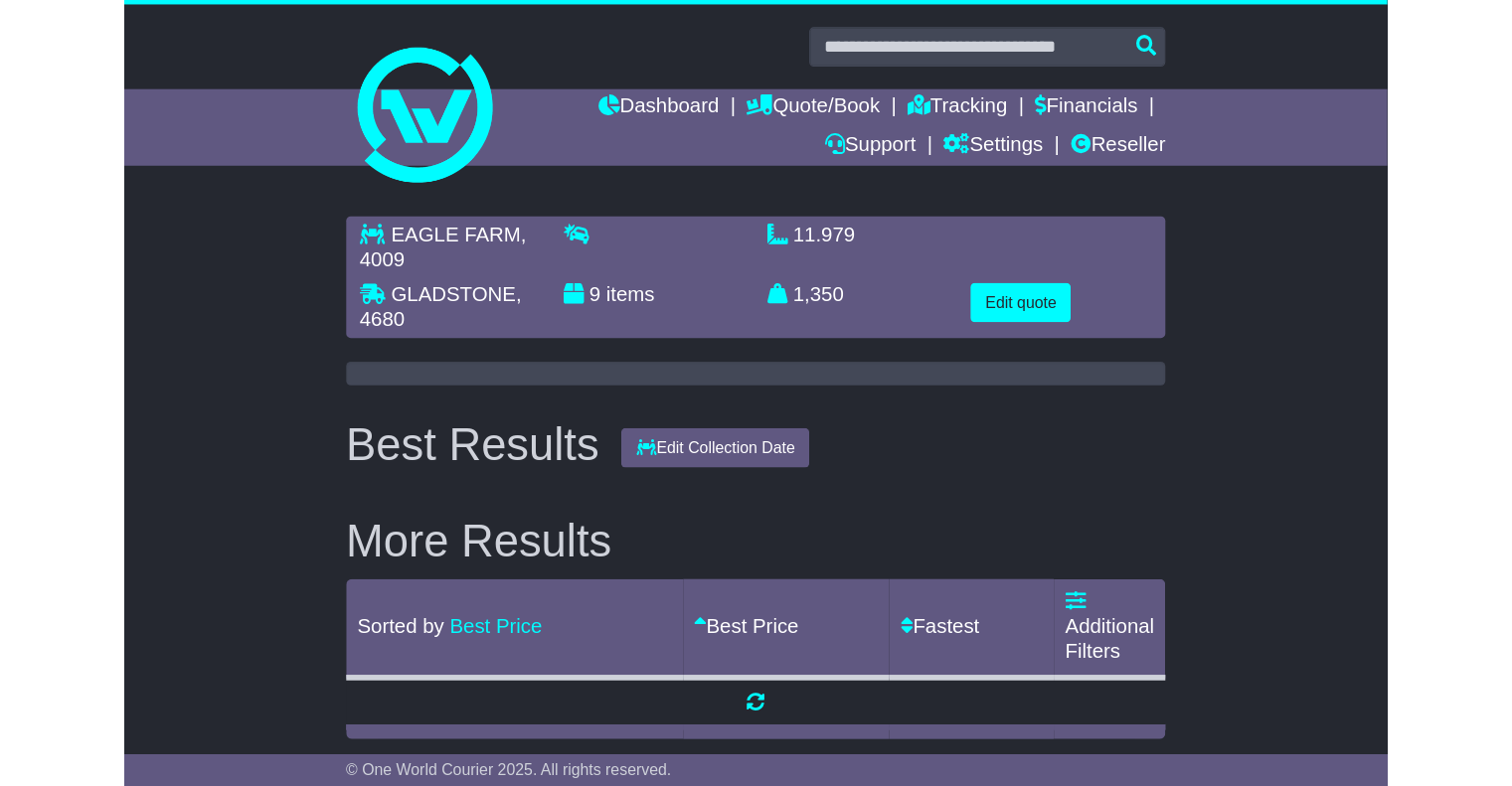scroll, scrollTop: 0, scrollLeft: 0, axis: both 